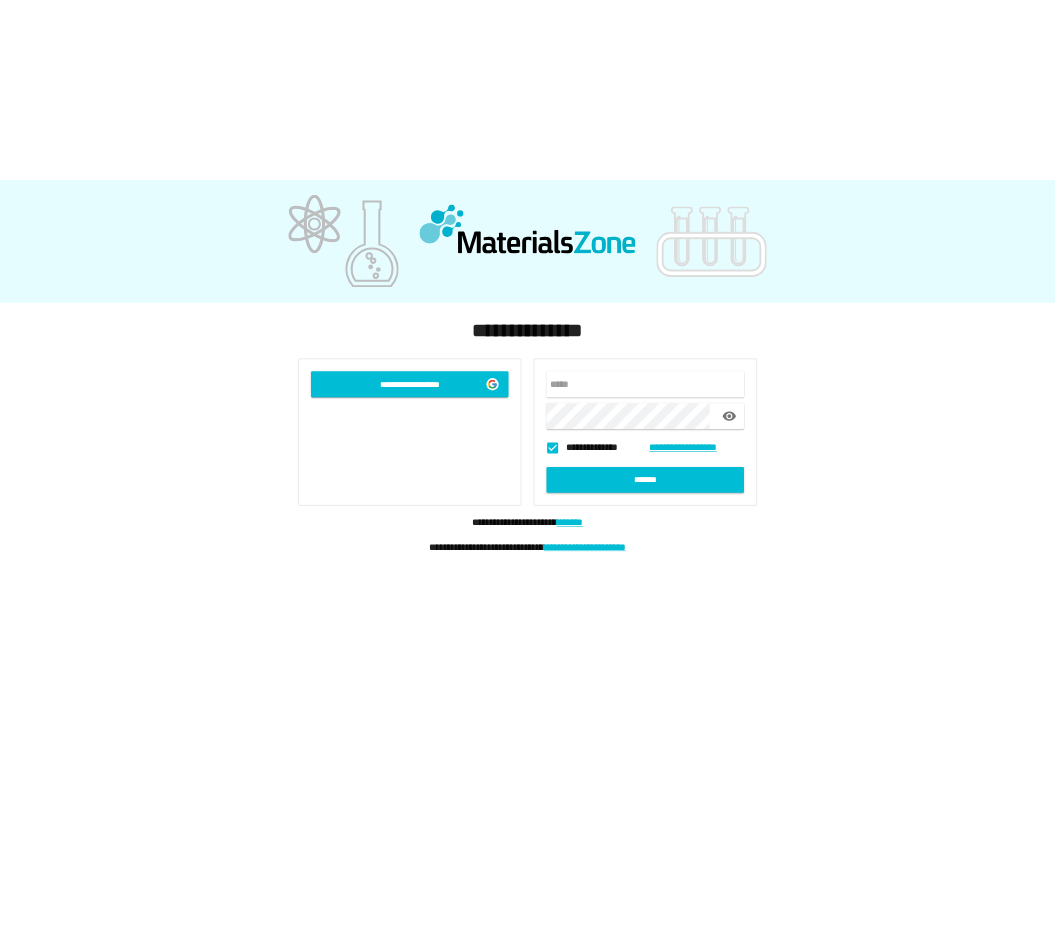 scroll, scrollTop: 0, scrollLeft: 0, axis: both 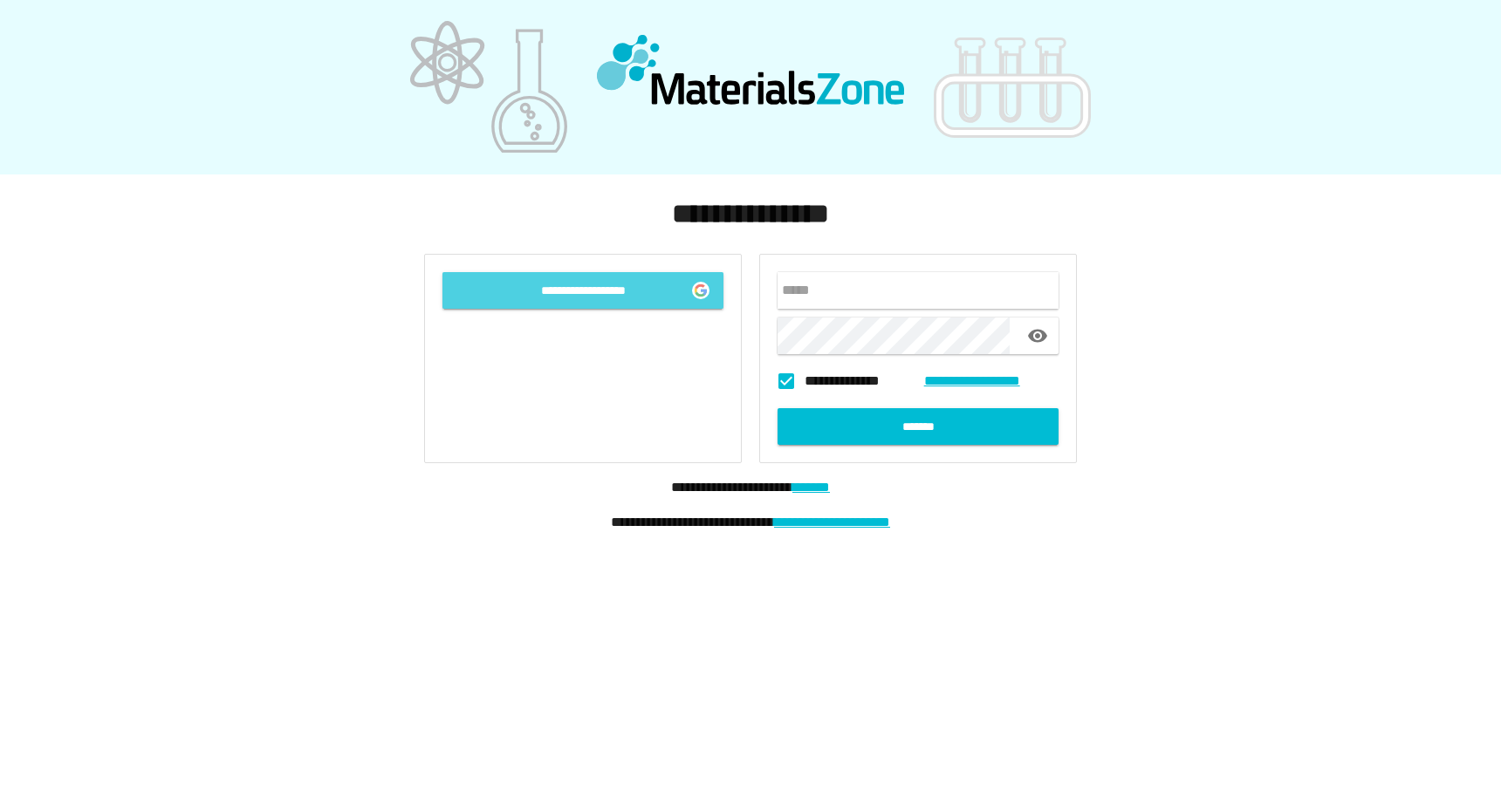 click on "[EMAIL]" at bounding box center (583, 290) 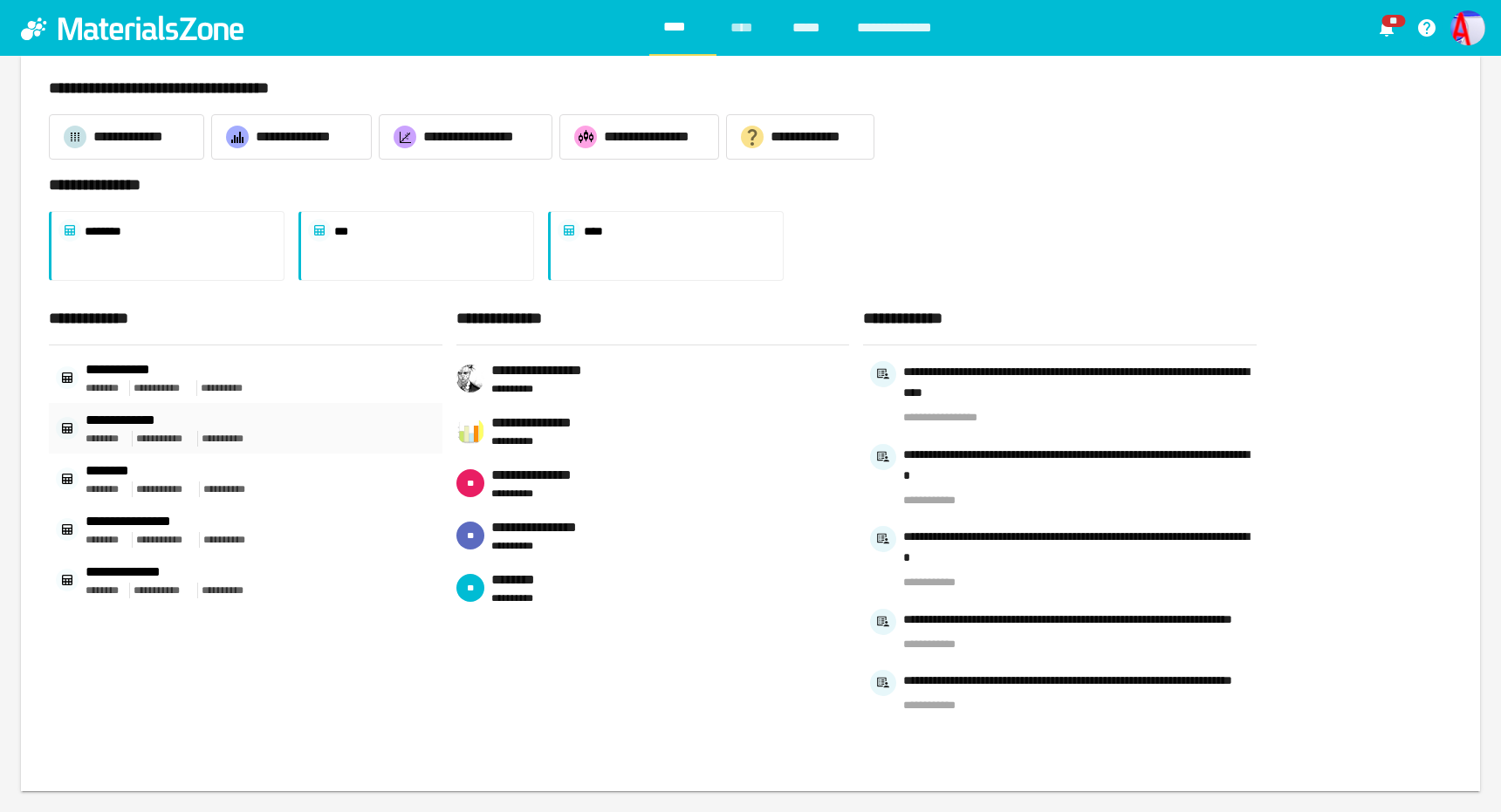 click on "[FIRST]" at bounding box center [173, 420] 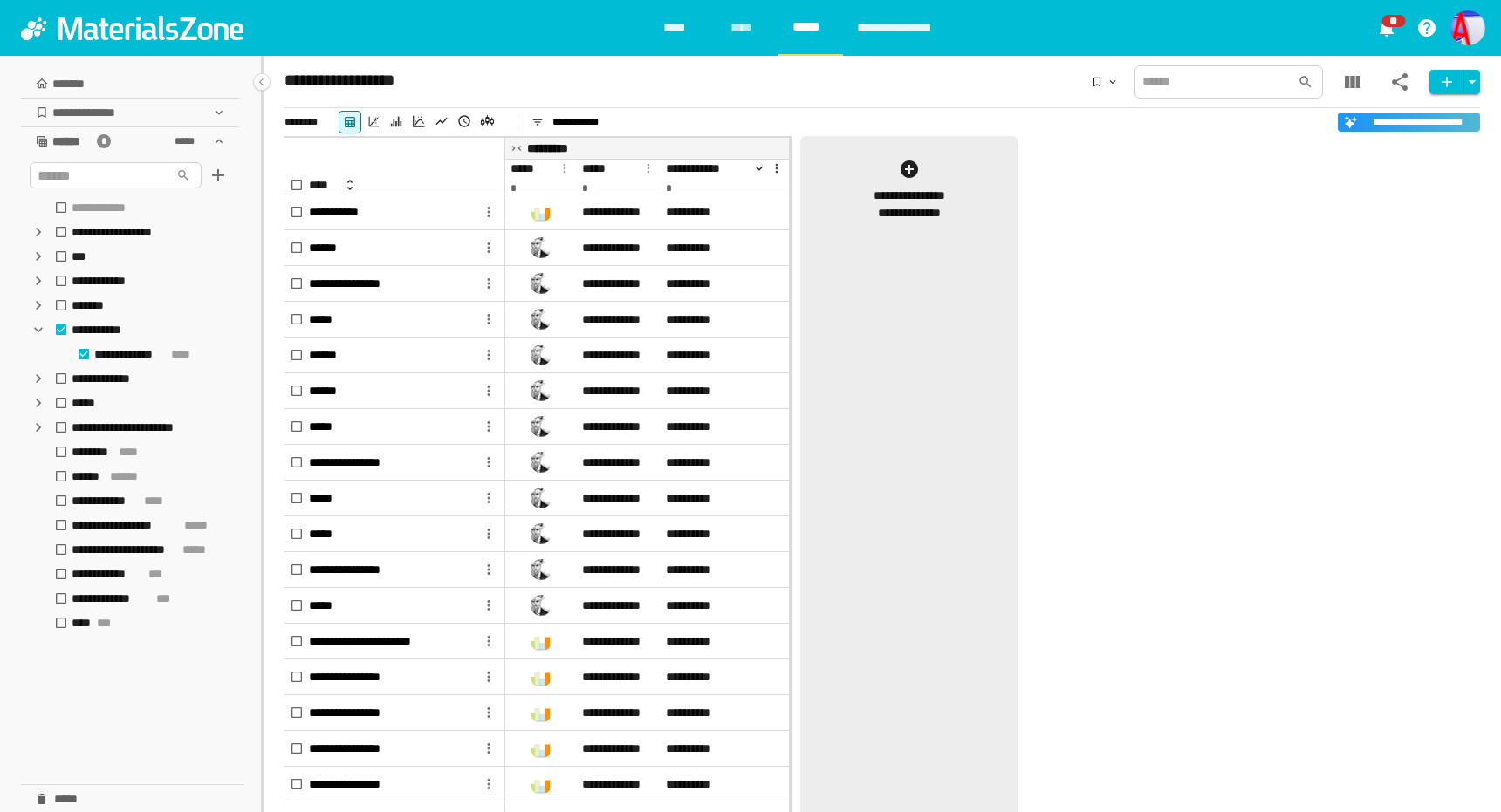 click on "[LAST] [FIRST]" at bounding box center (909, 881) 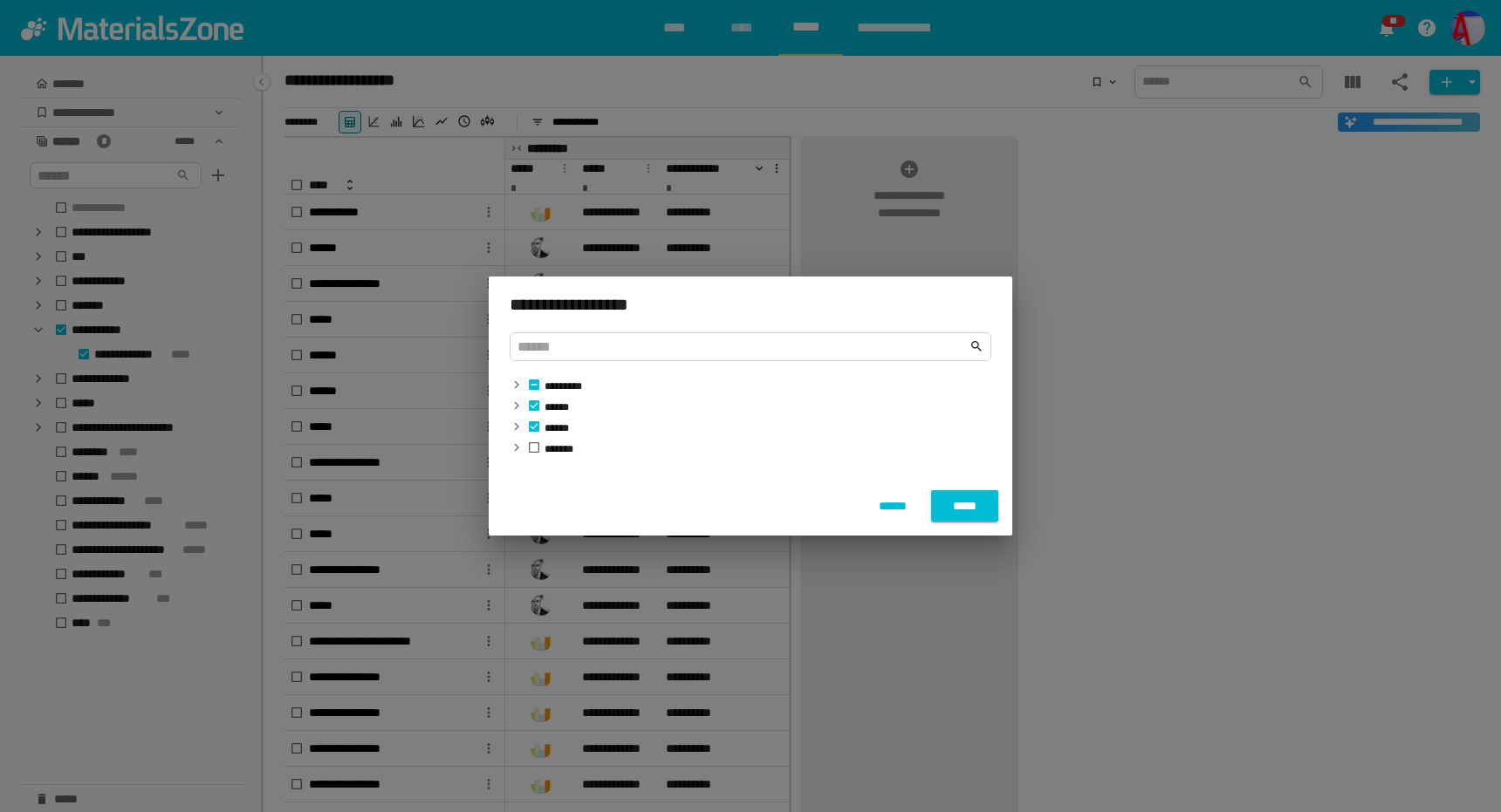 click on "[FIRST]" at bounding box center [964, 506] 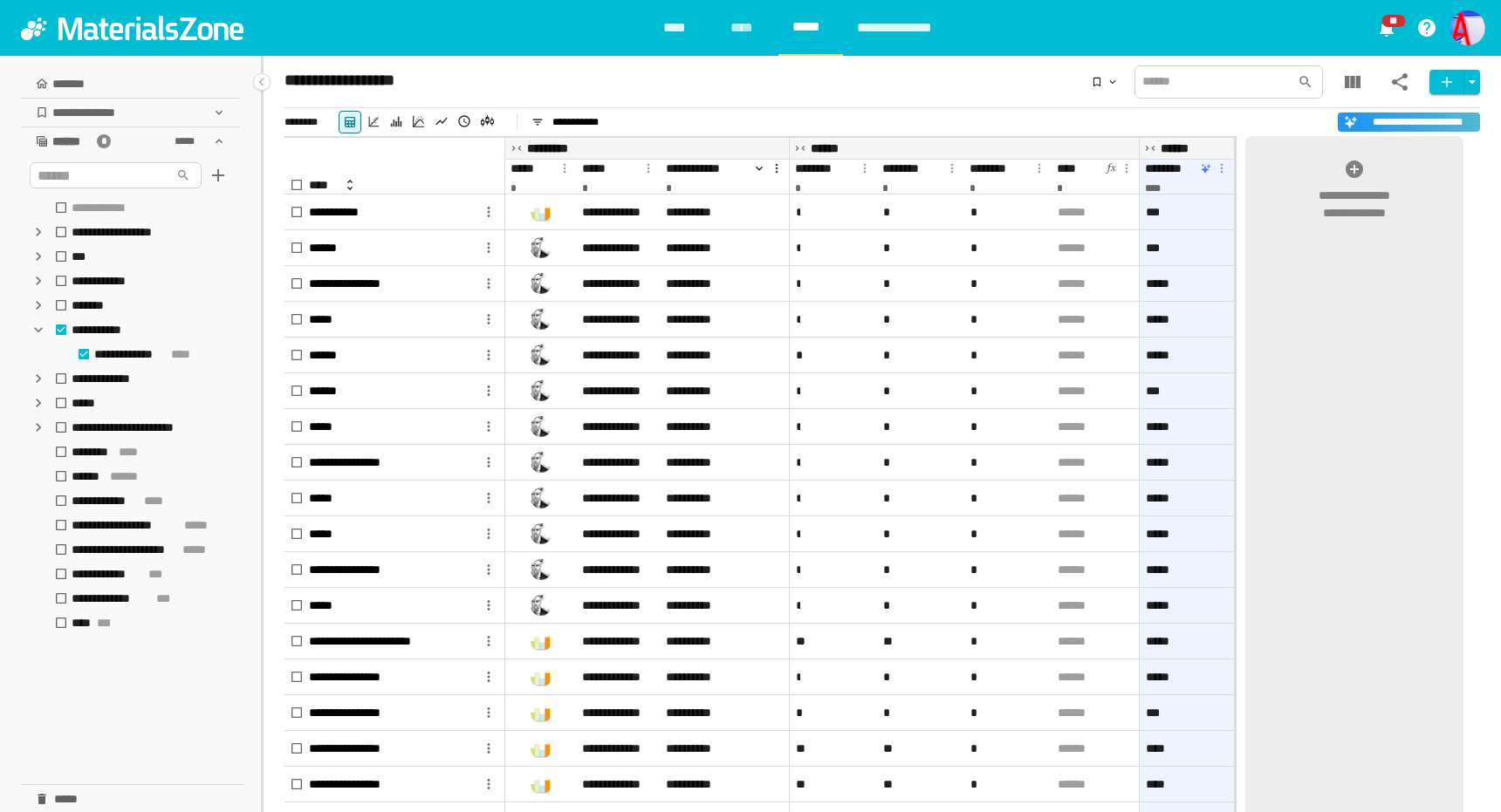 click on "[FIRST]" at bounding box center [682, 28] 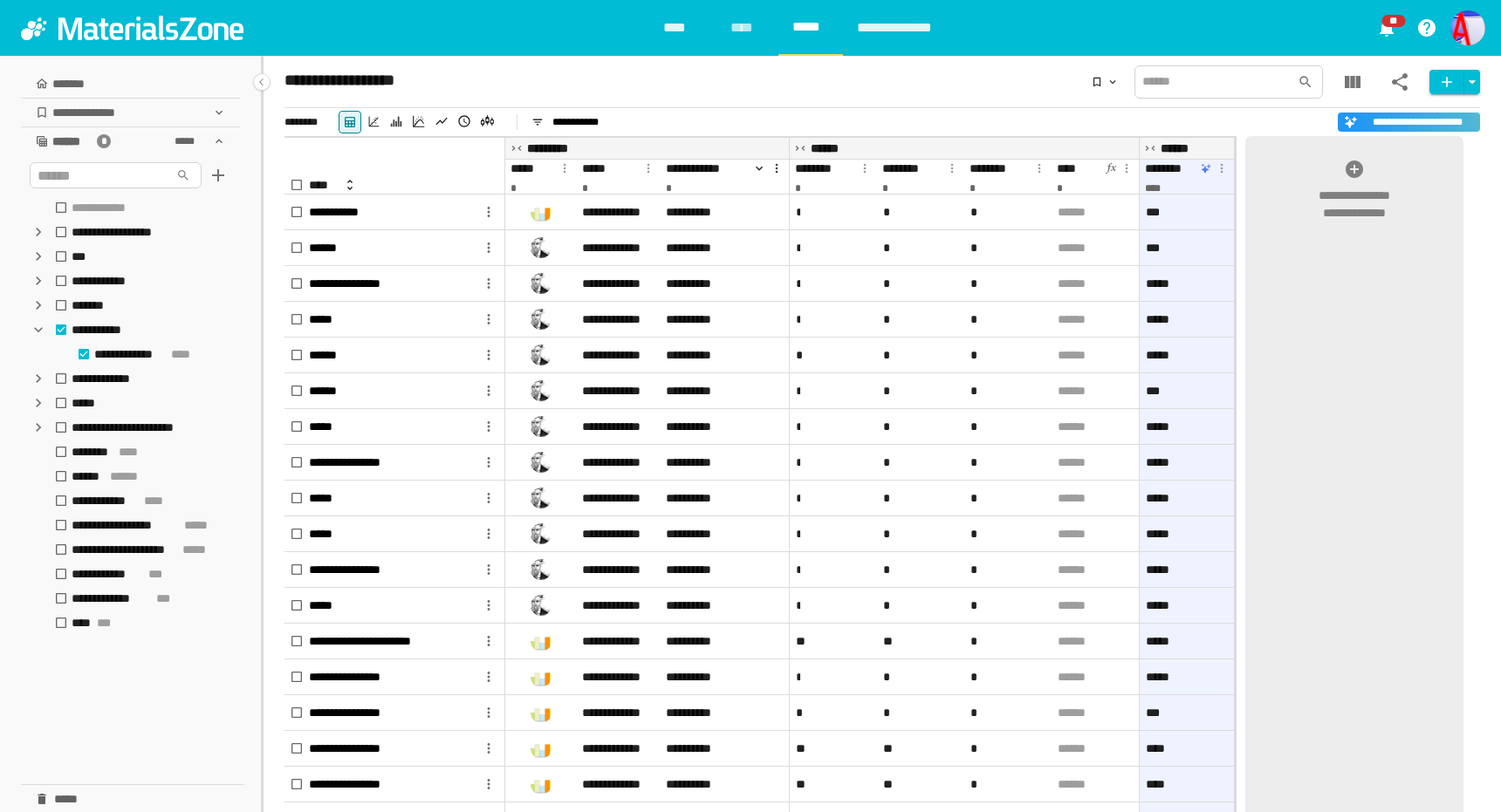 click on "[LAST]" at bounding box center [903, 28] 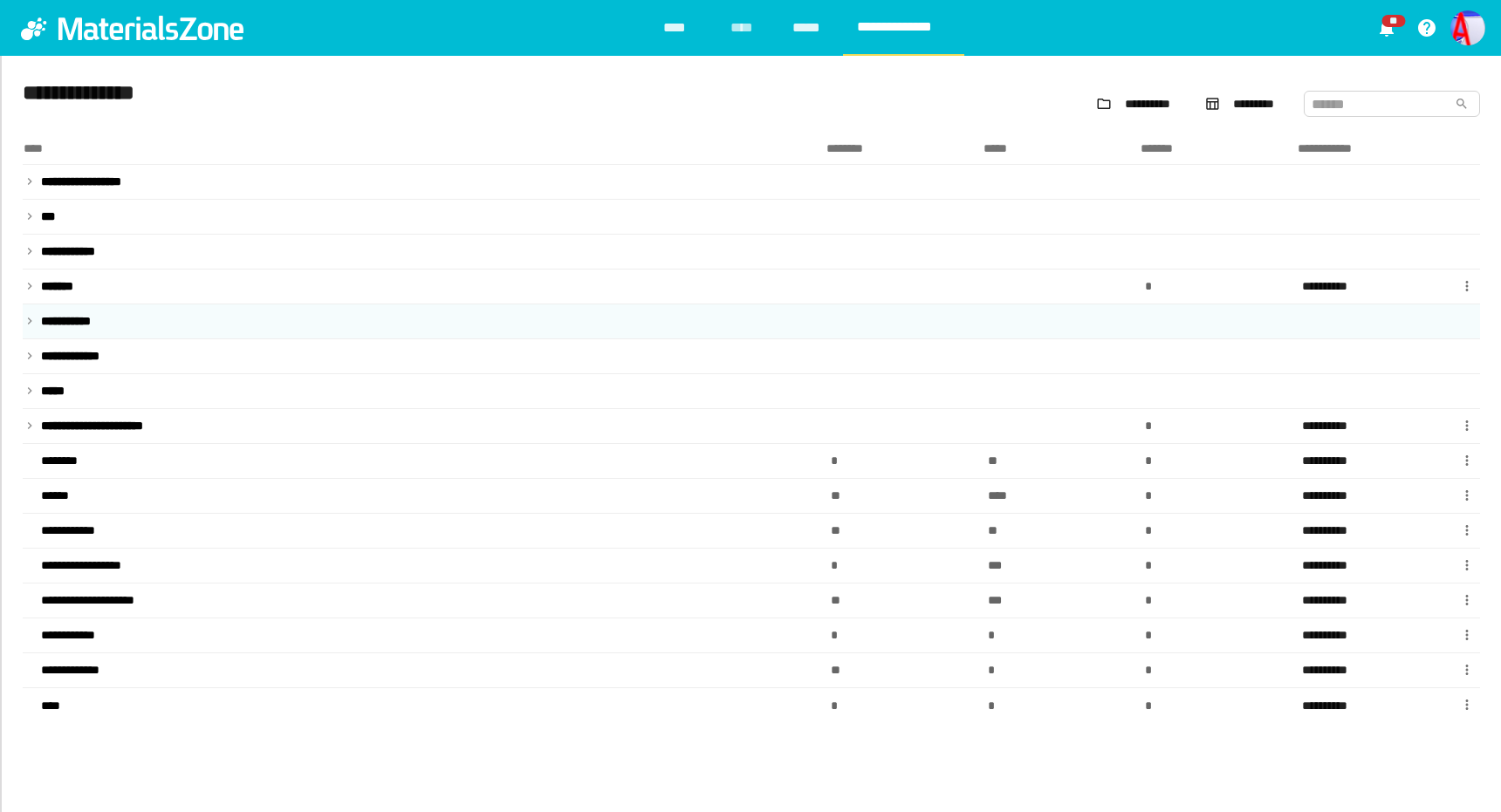 click at bounding box center [30, 181] 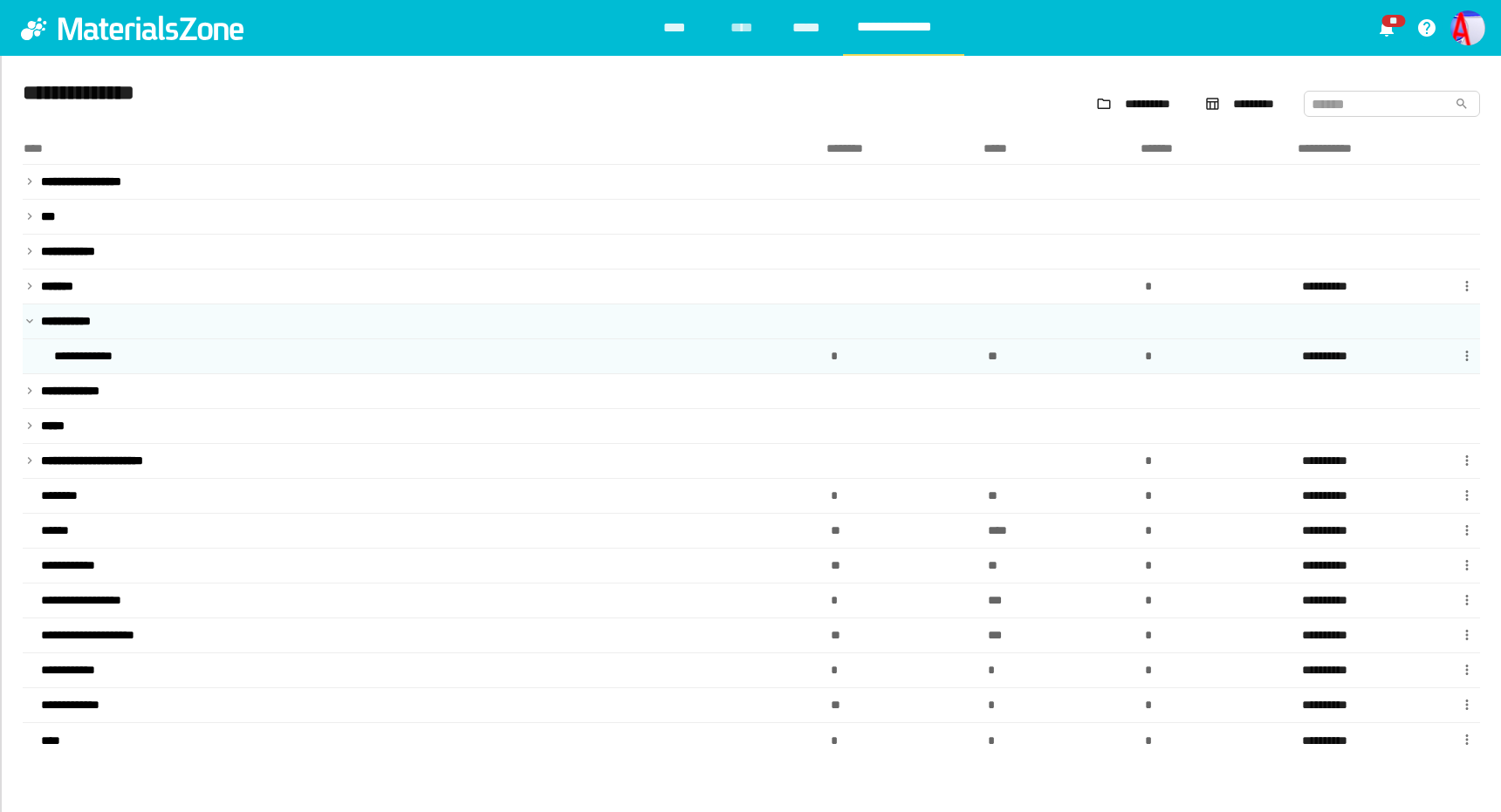click on "[FIRST]" at bounding box center (91, 356) 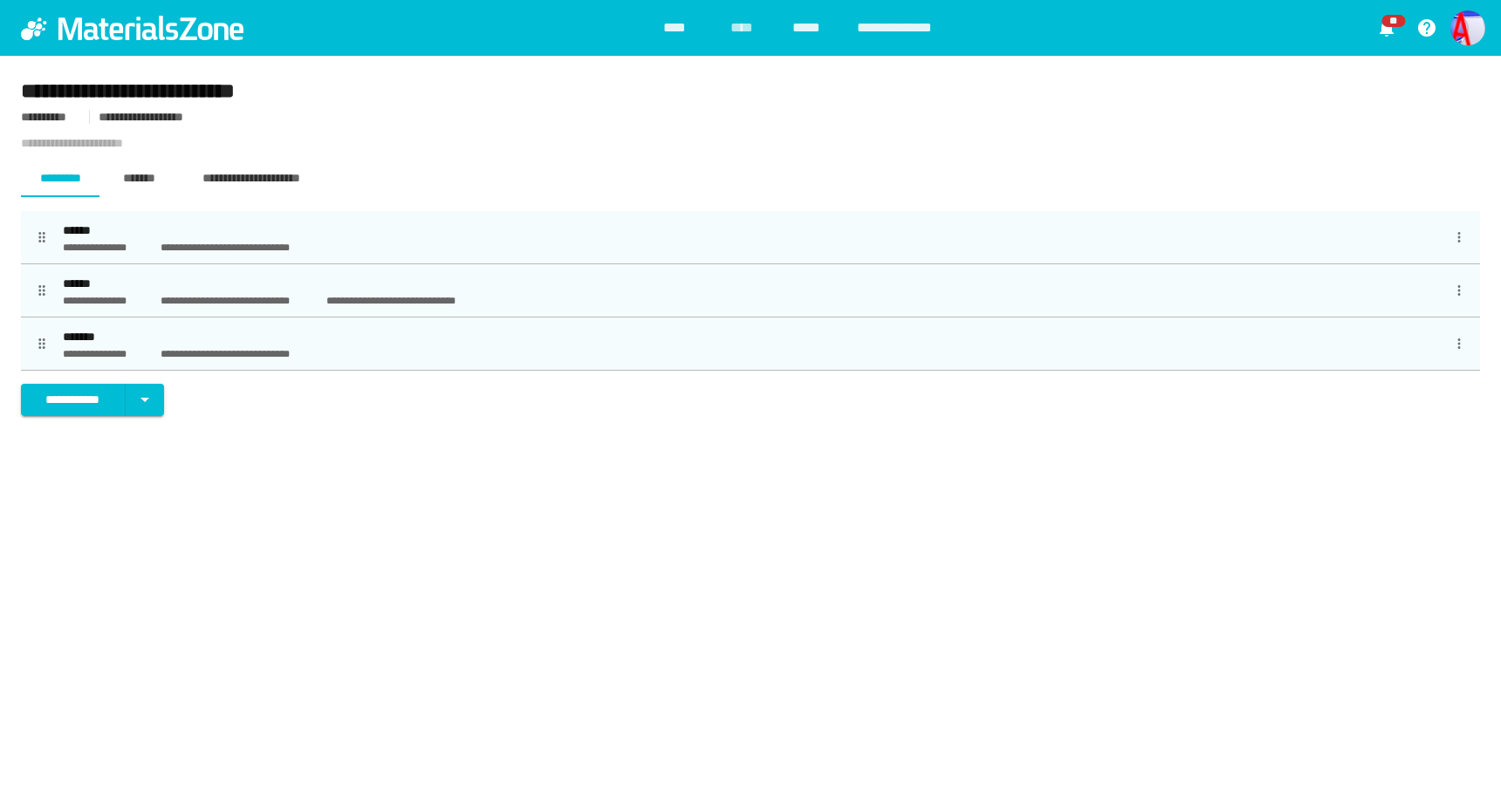 click on "[FIRST] [LAST] [STREET] [CITY] [STATE] [POSTAL_CODE] [COUNTRY]
[CITY], [STATE] [POSTAL_CODE]
[STREET] [CITY] [STATE] [POSTAL_CODE] [COUNTRY] [POSTAL_CODE] [POSTAL_CODE]
[POSTAL_CODE] [POSTAL_CODE]" at bounding box center [750, 475] 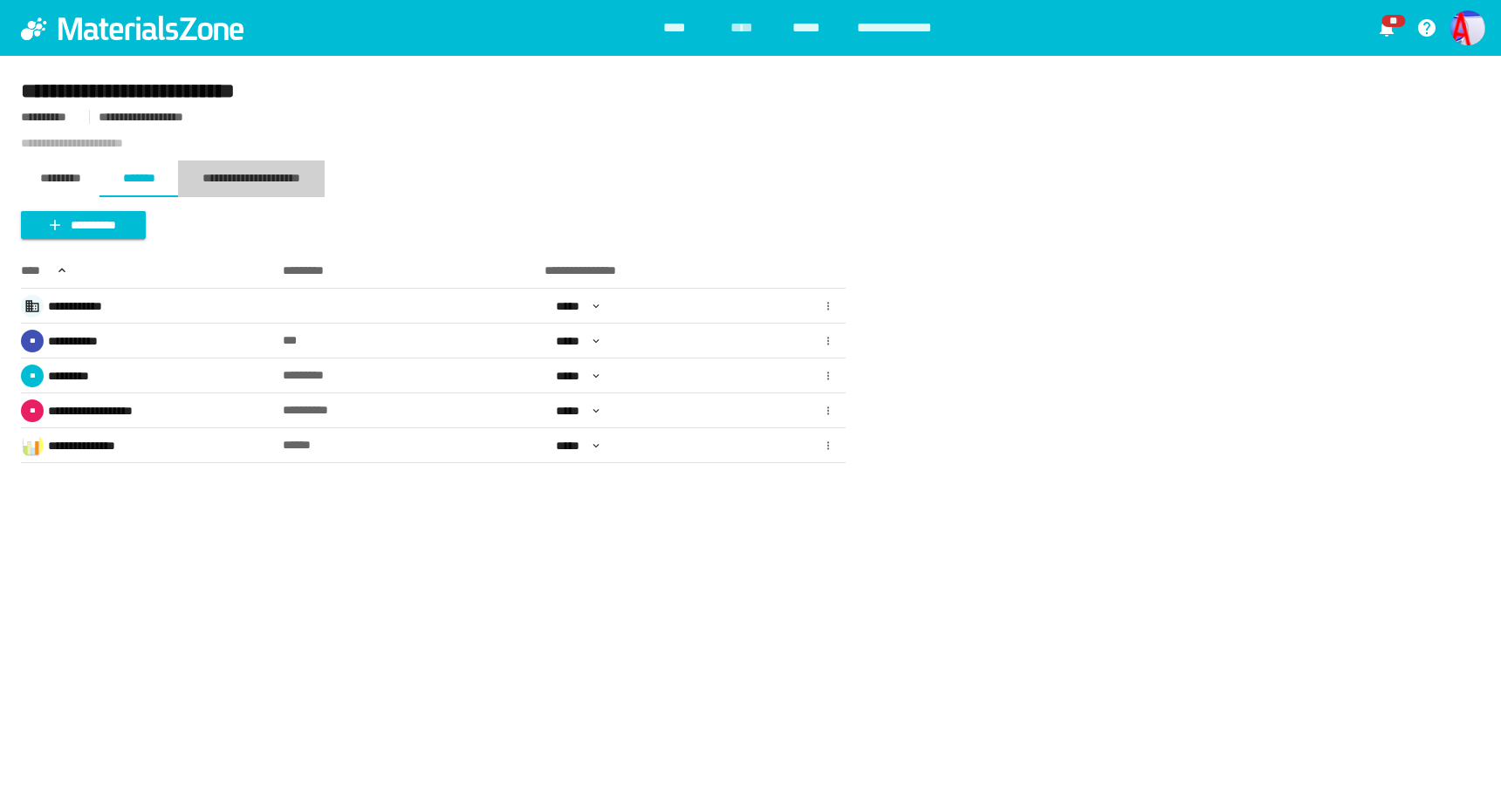 click on "[CREDIT_CARD]" at bounding box center (251, 179) 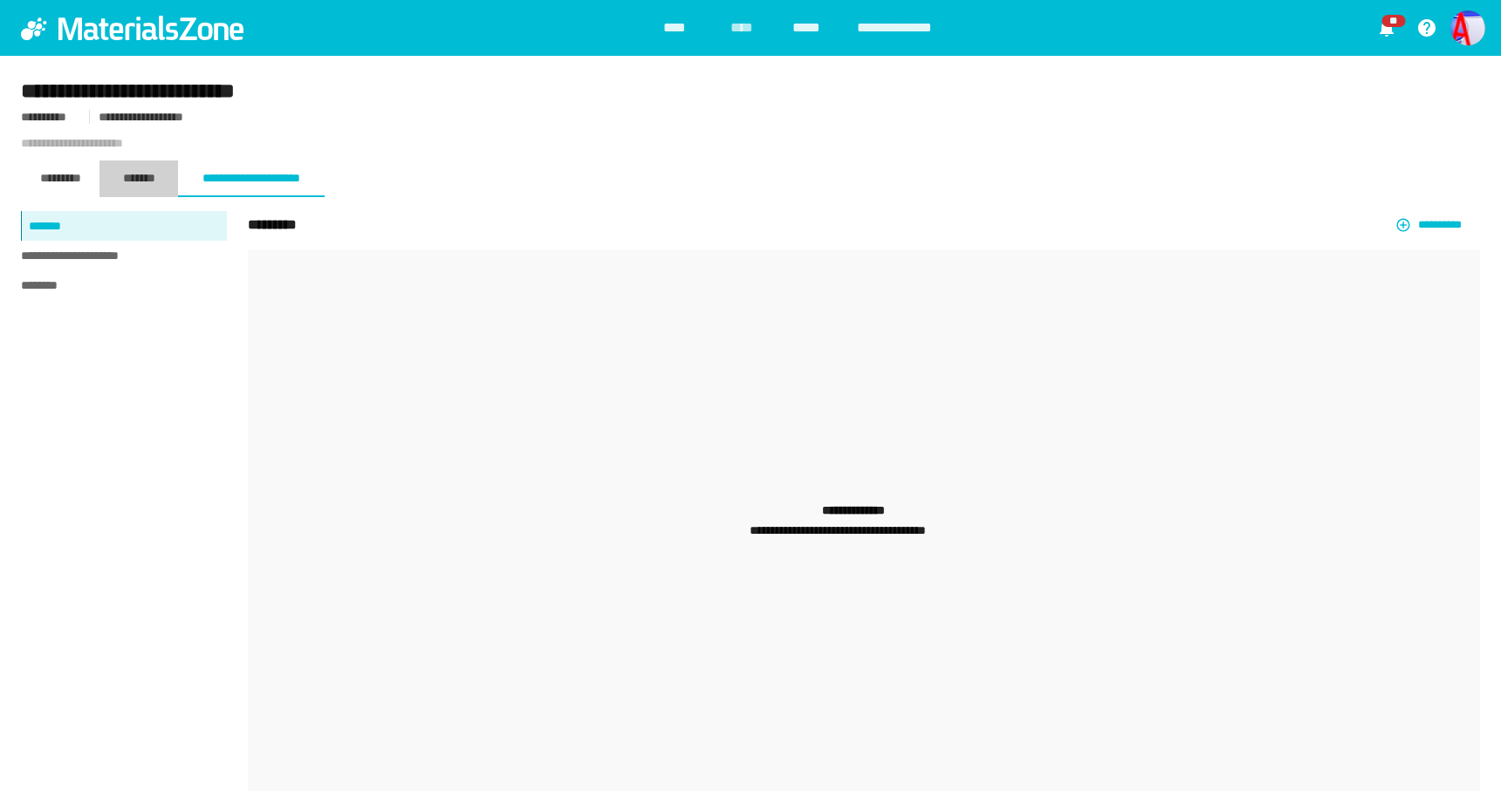 click on "[FIRST]" at bounding box center (139, 179) 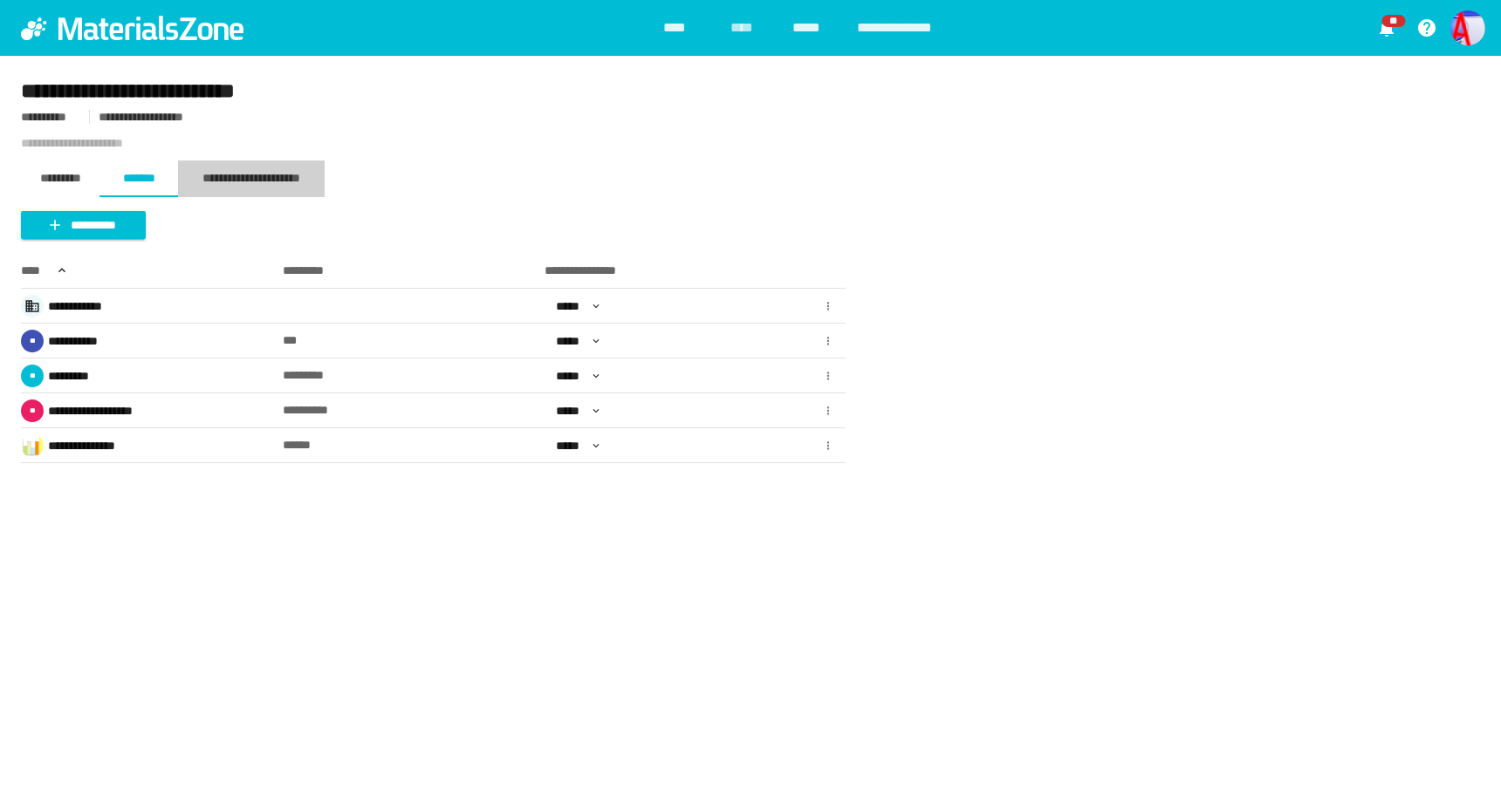 click on "[CREDIT_CARD]" at bounding box center [251, 179] 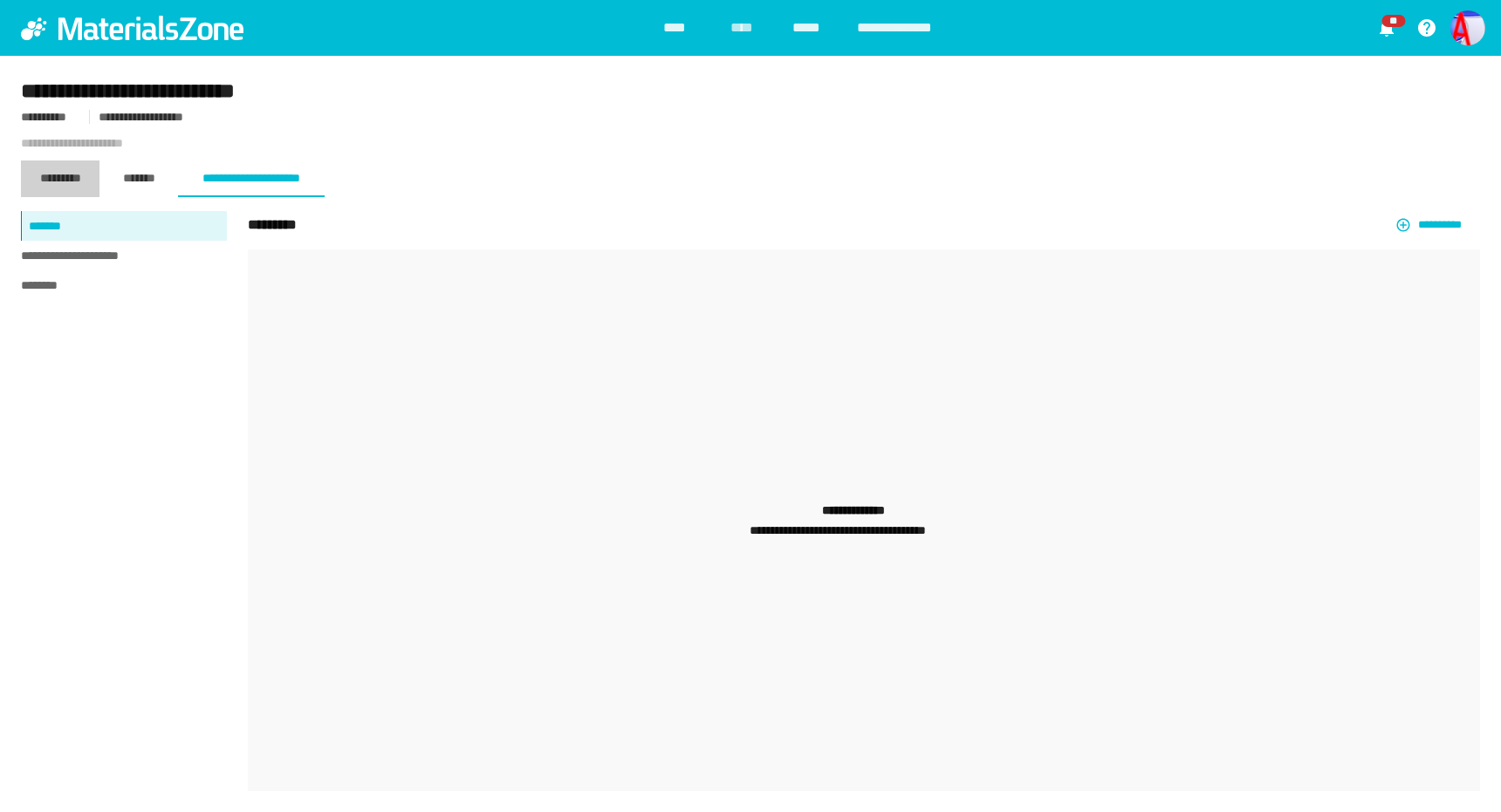 click on "[LAST]" at bounding box center (60, 179) 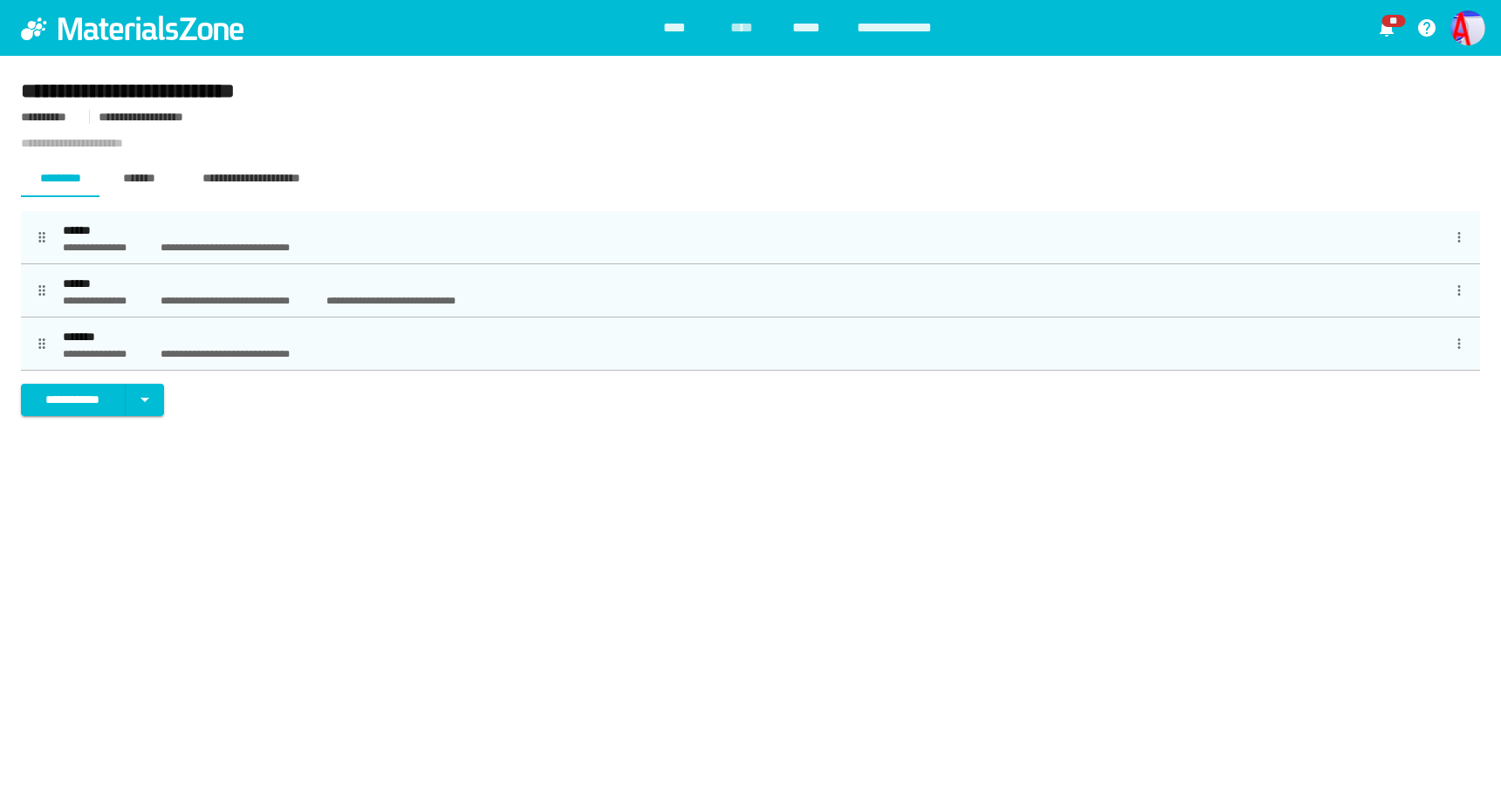 click on "[FIRST]" at bounding box center [750, 230] 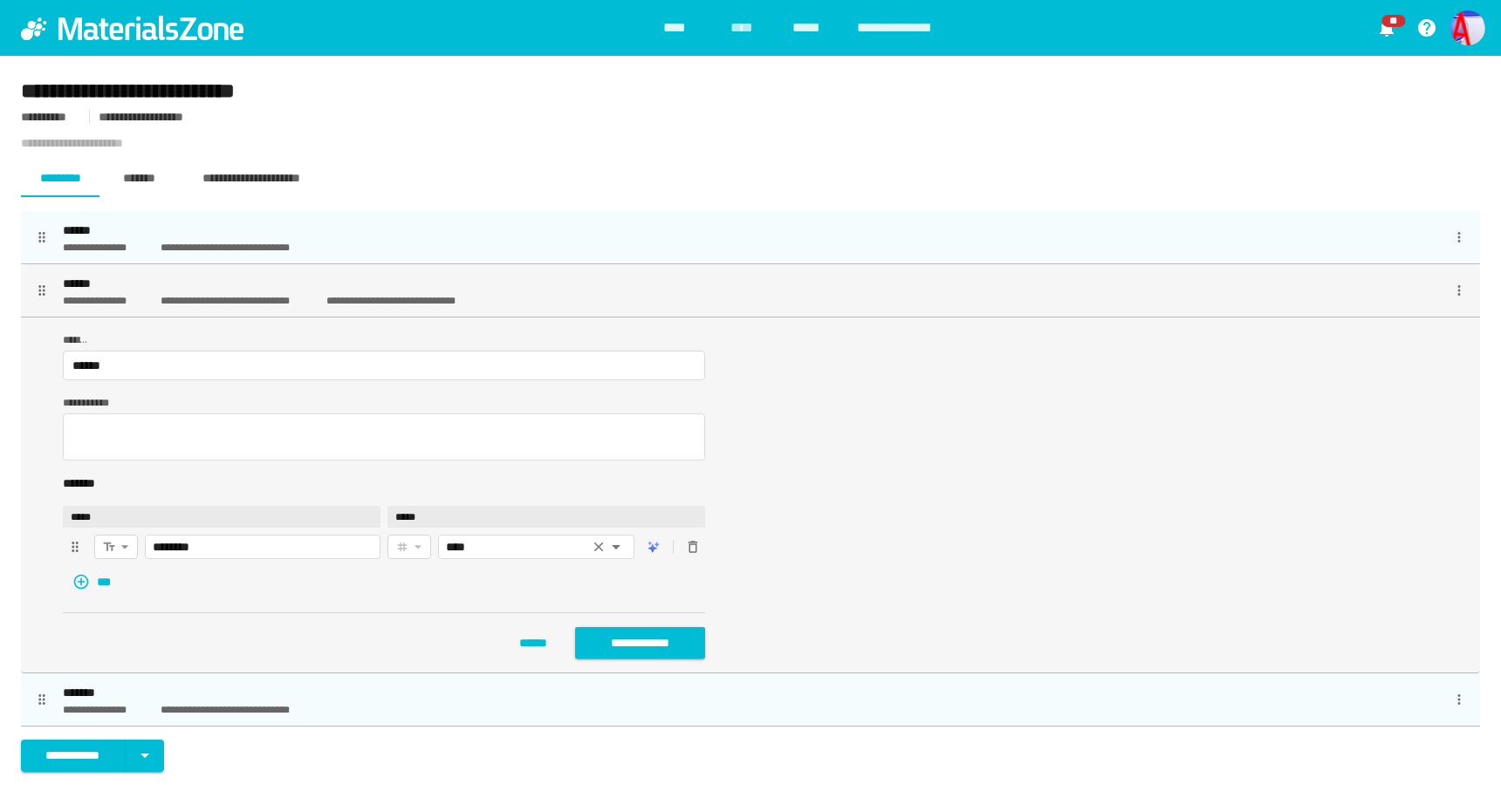 click on "[FIRST]" at bounding box center [750, 283] 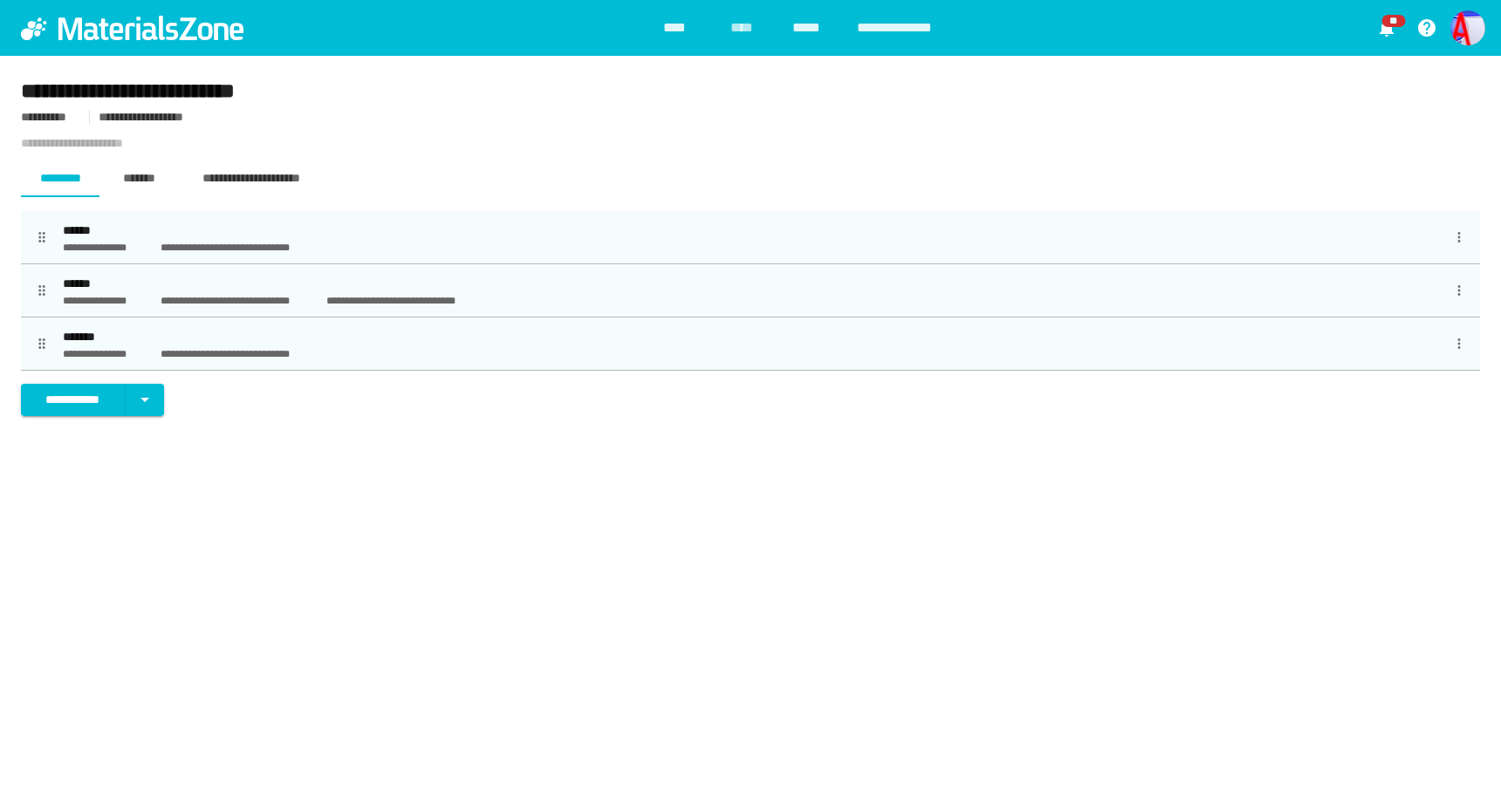 click on "[FIRST]" at bounding box center [750, 230] 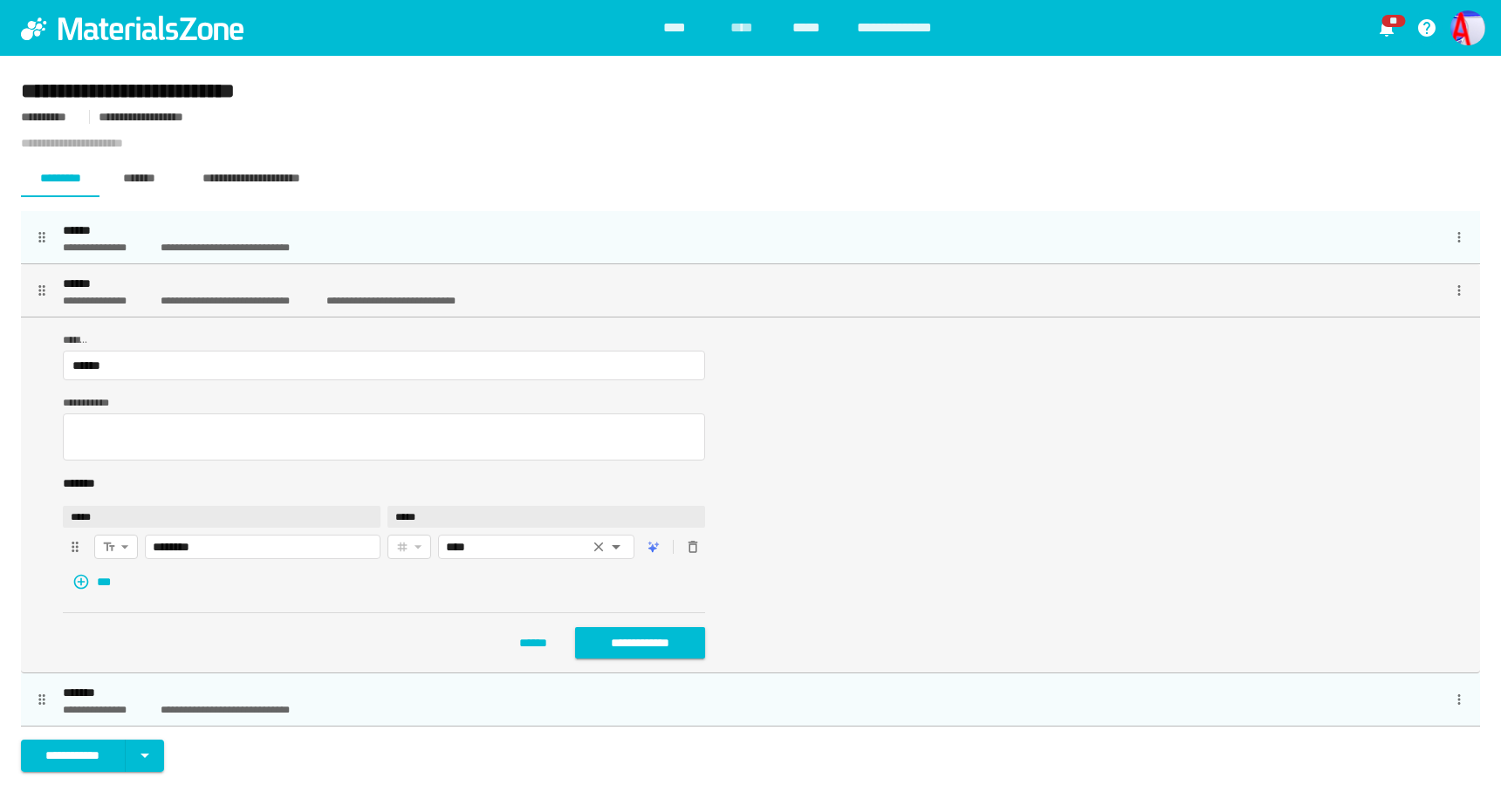 click on "[FIRST]" at bounding box center (750, 283) 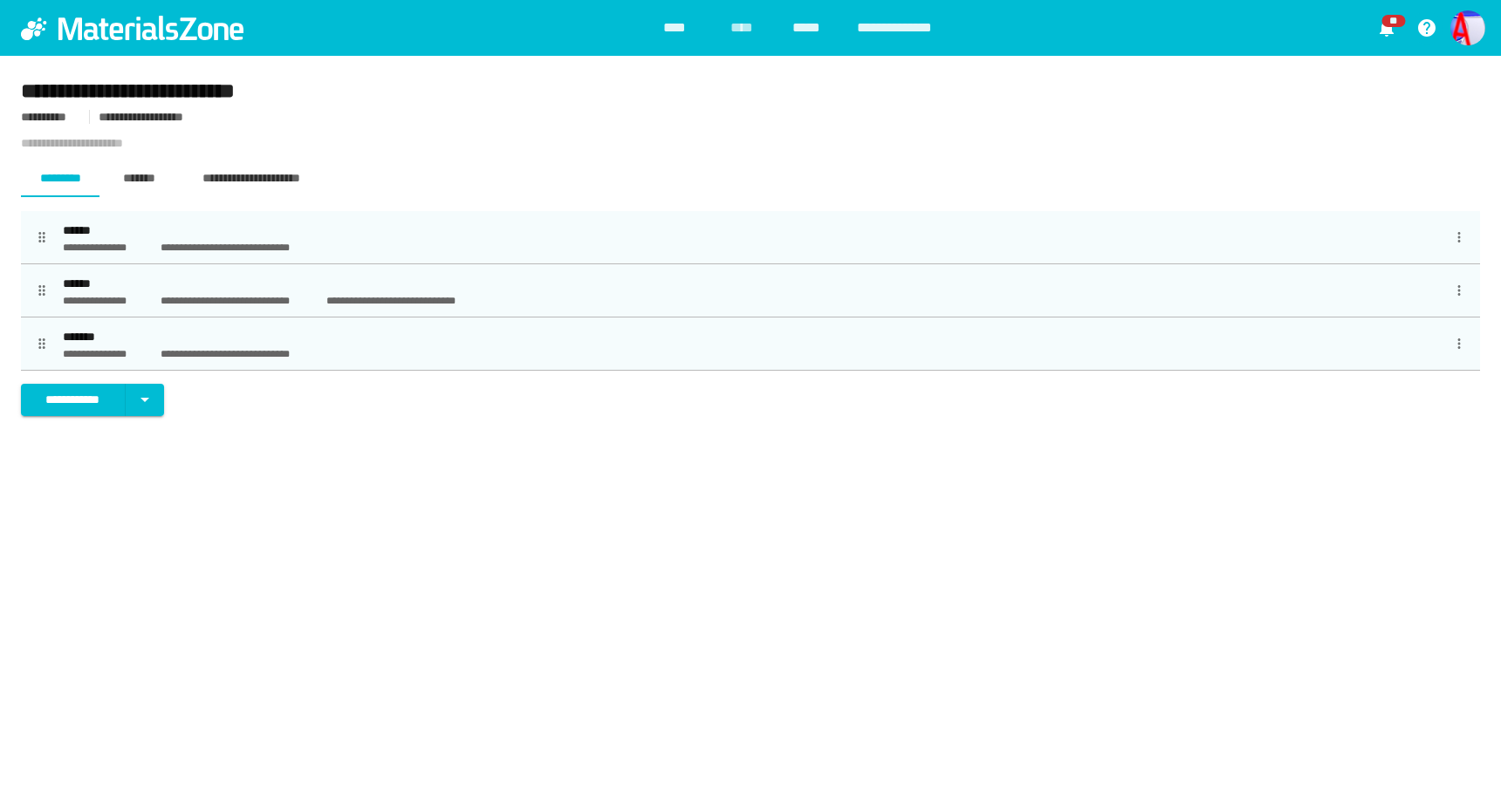 click on "[PASSPORT_NUMBER]" at bounding box center [106, 248] 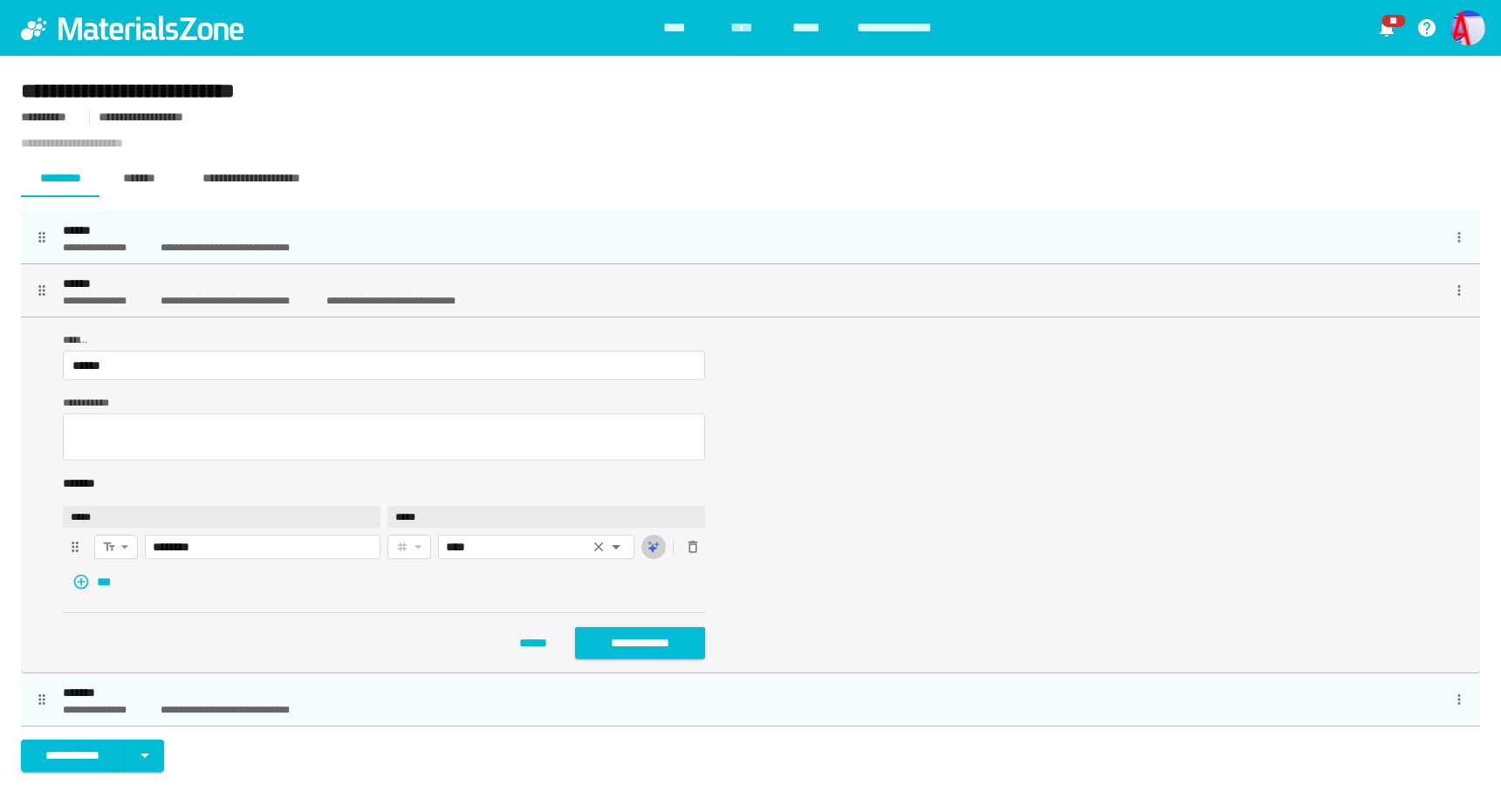 click at bounding box center (654, 547) 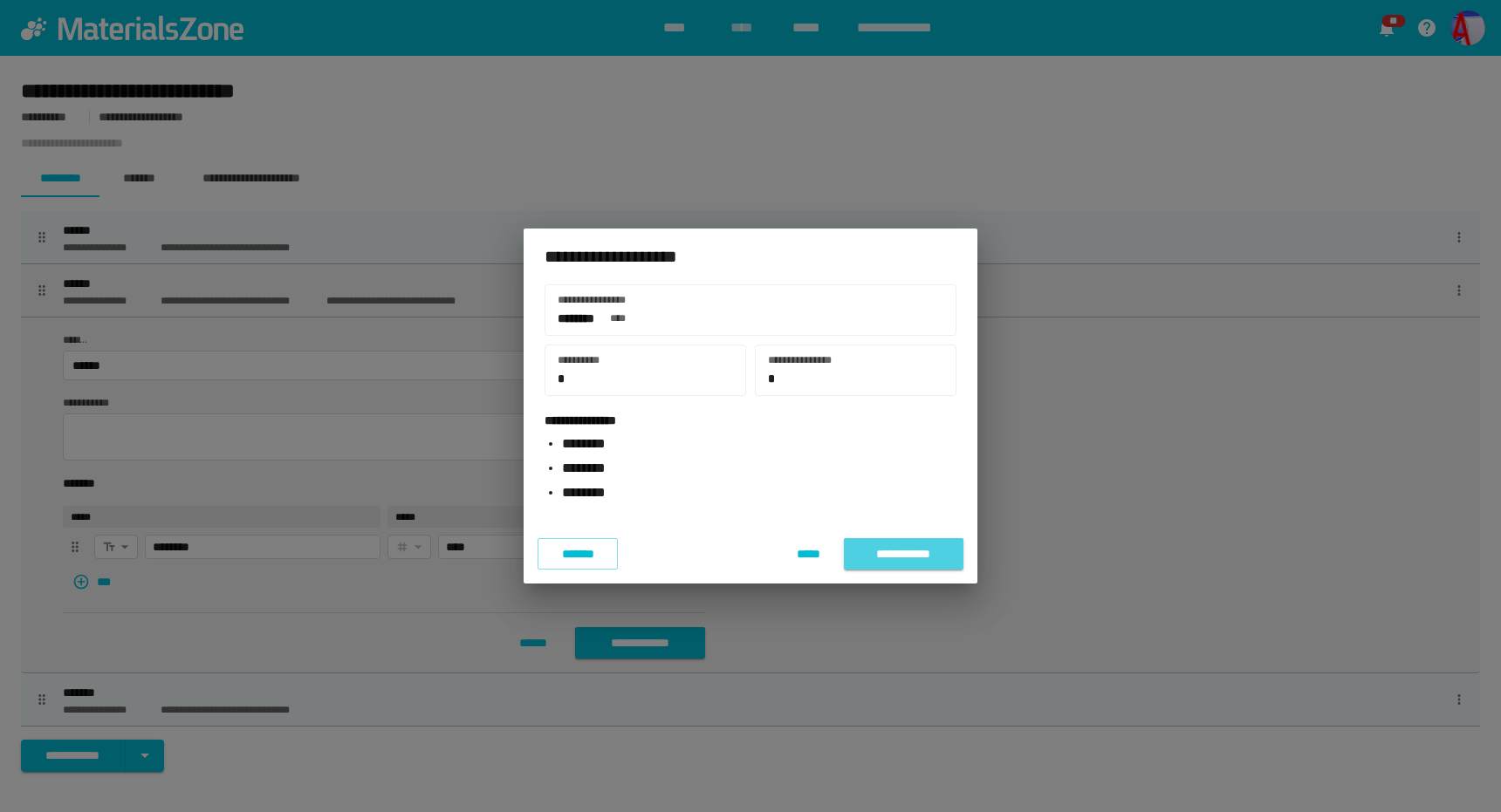 click on "[LAST]" at bounding box center (903, 554) 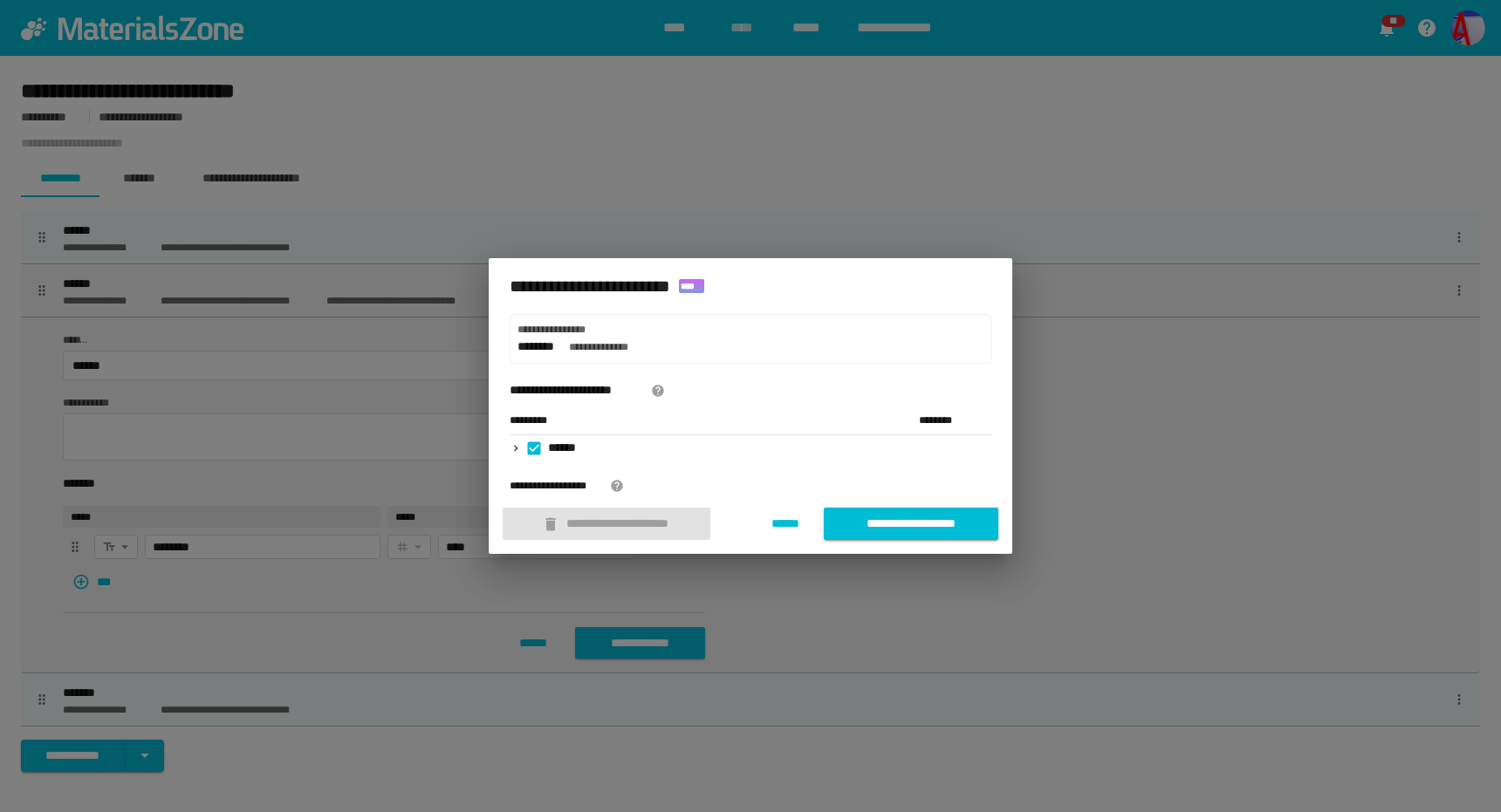 click on "**********" at bounding box center (607, 523) 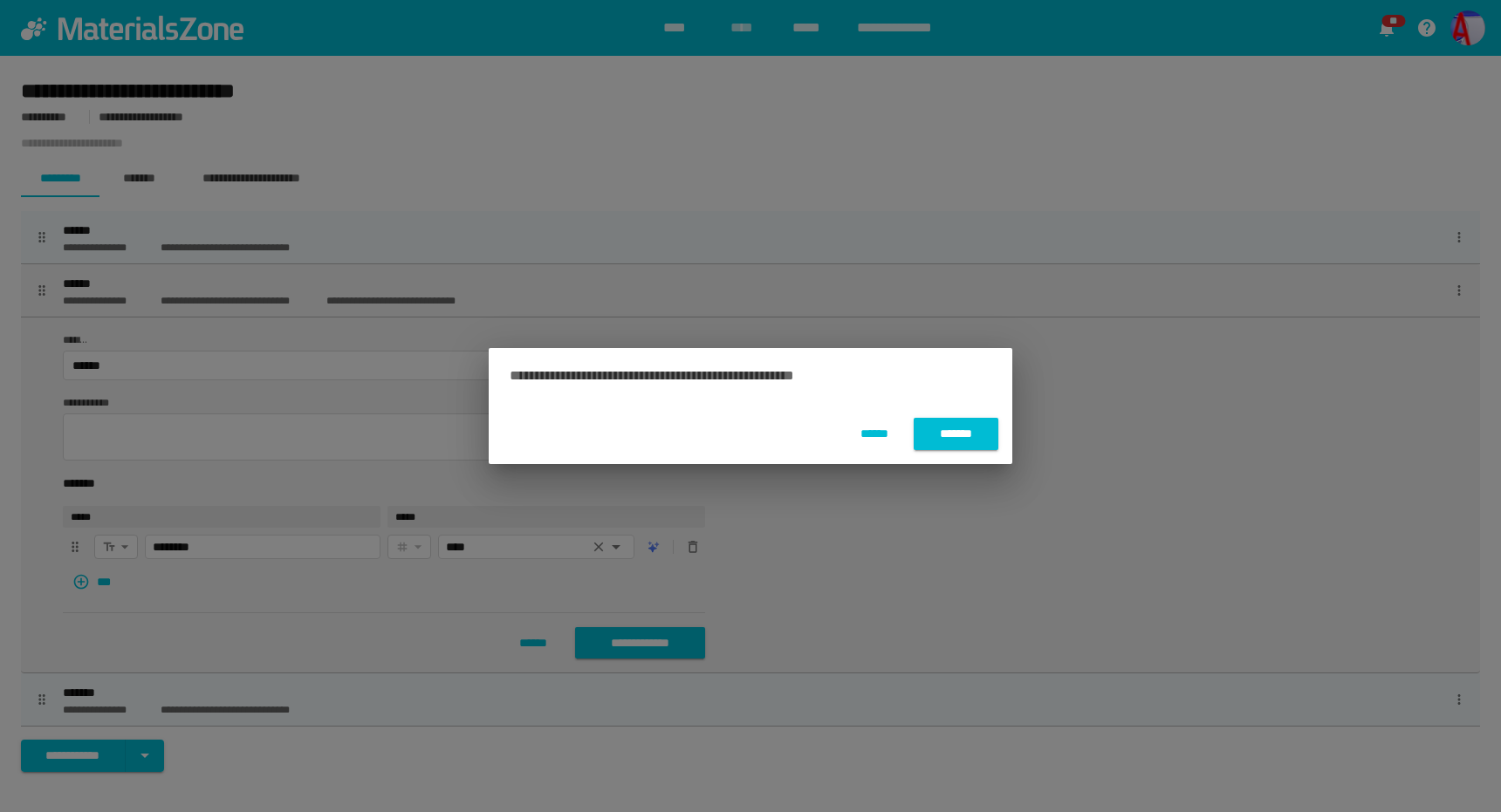 click on "*******" at bounding box center (956, 433) 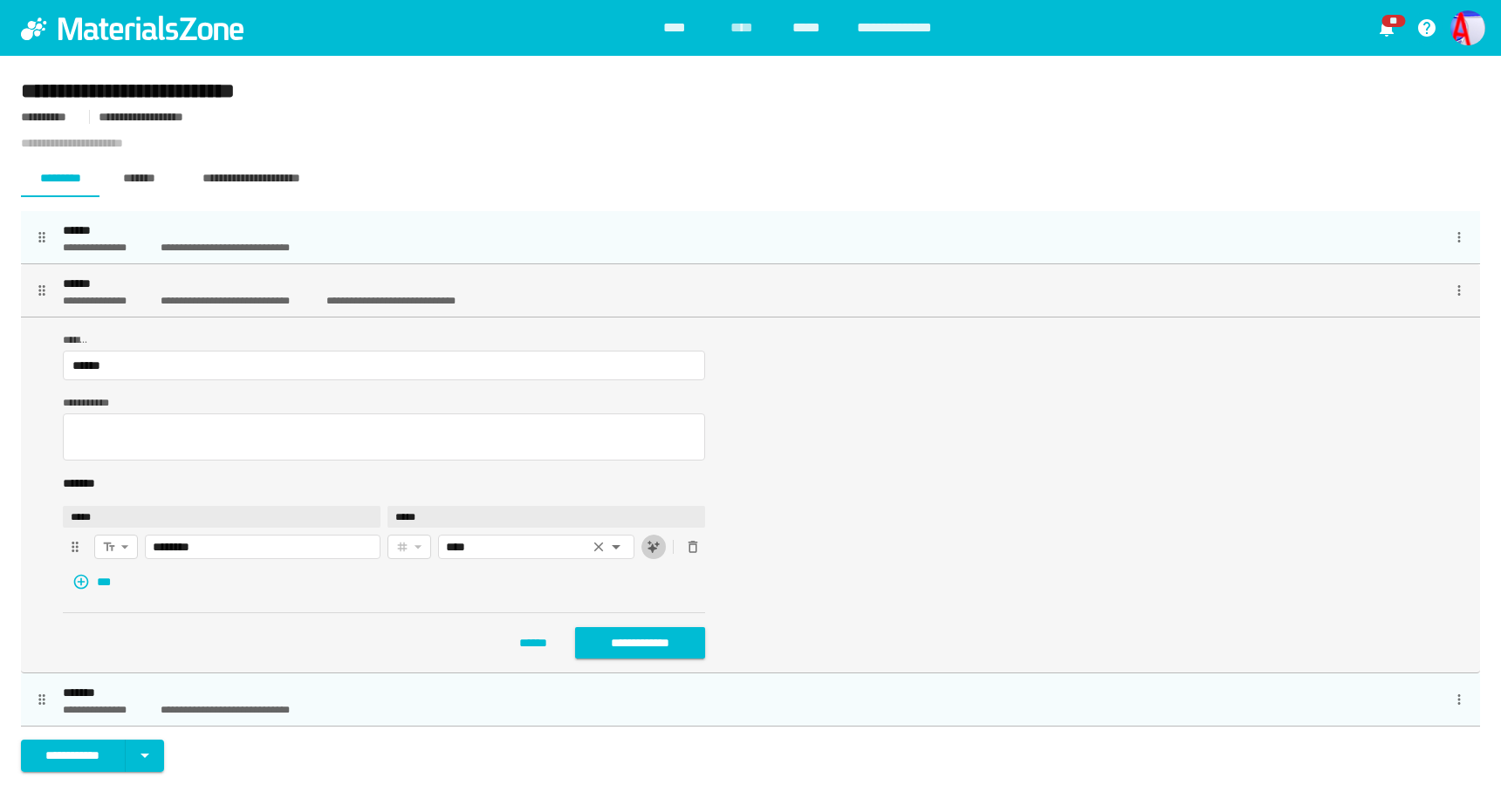 click at bounding box center (654, 547) 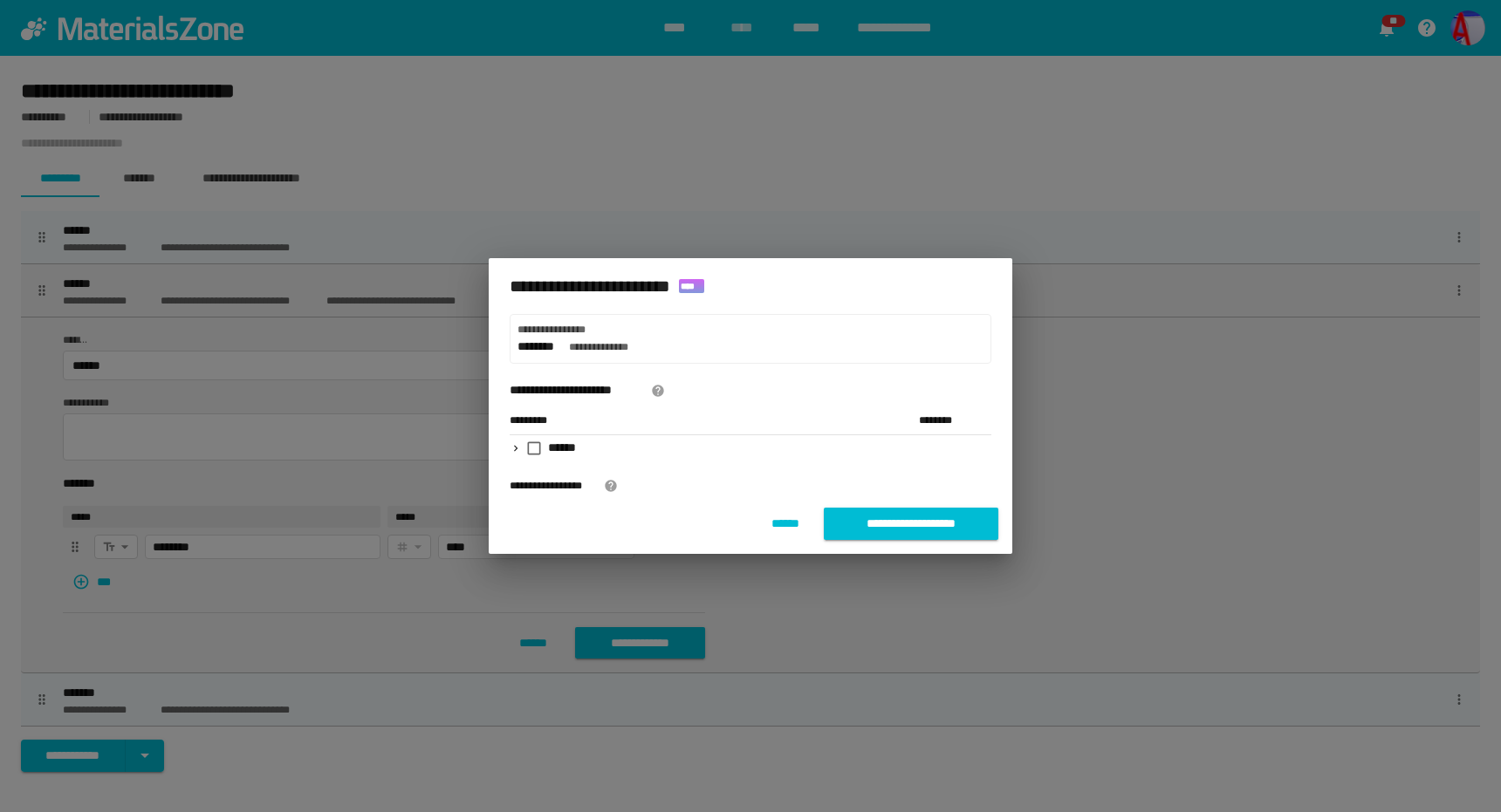 click on "******" at bounding box center (714, 447) 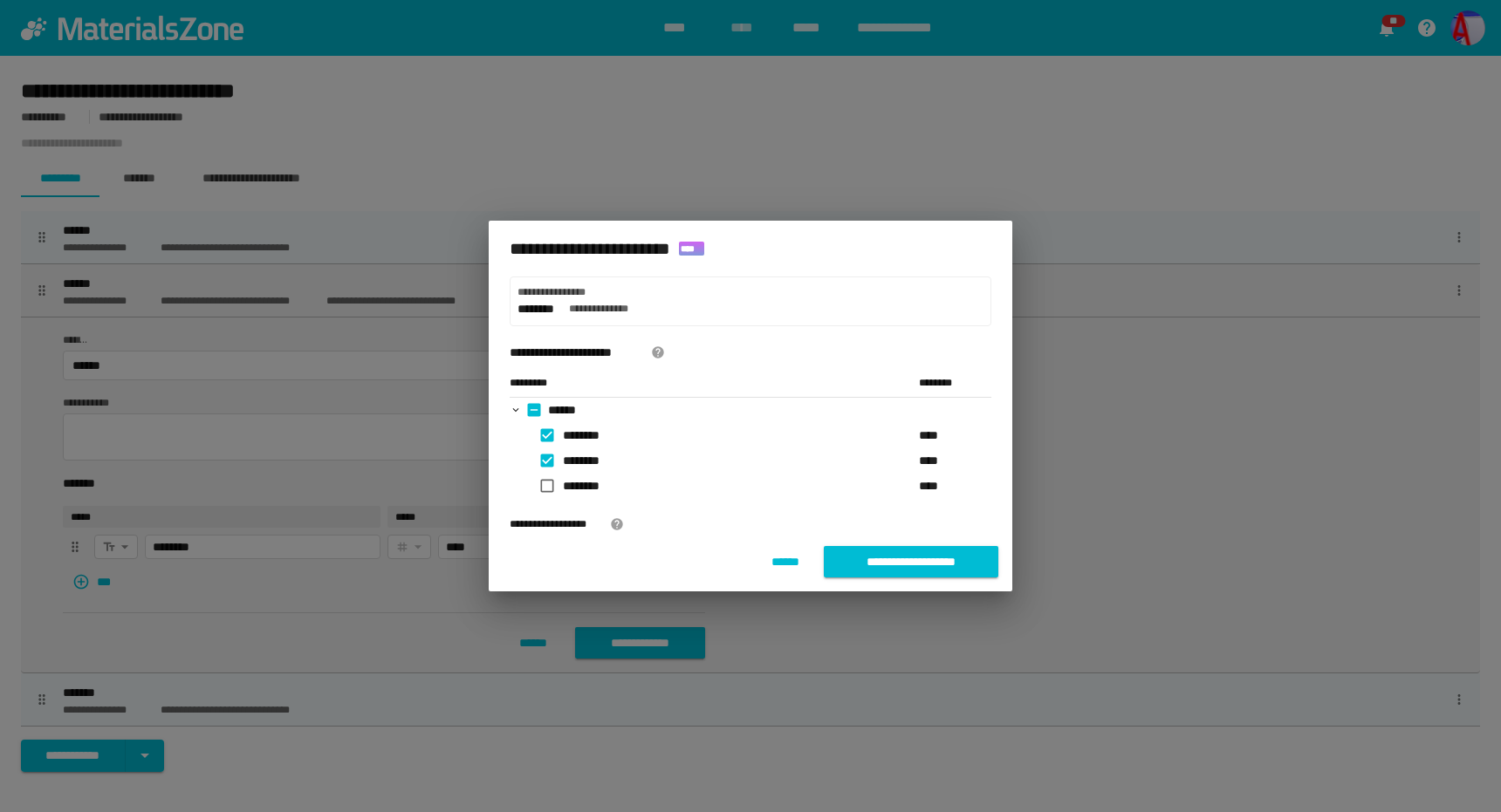 drag, startPoint x: 877, startPoint y: 563, endPoint x: 790, endPoint y: 359, distance: 221.77691 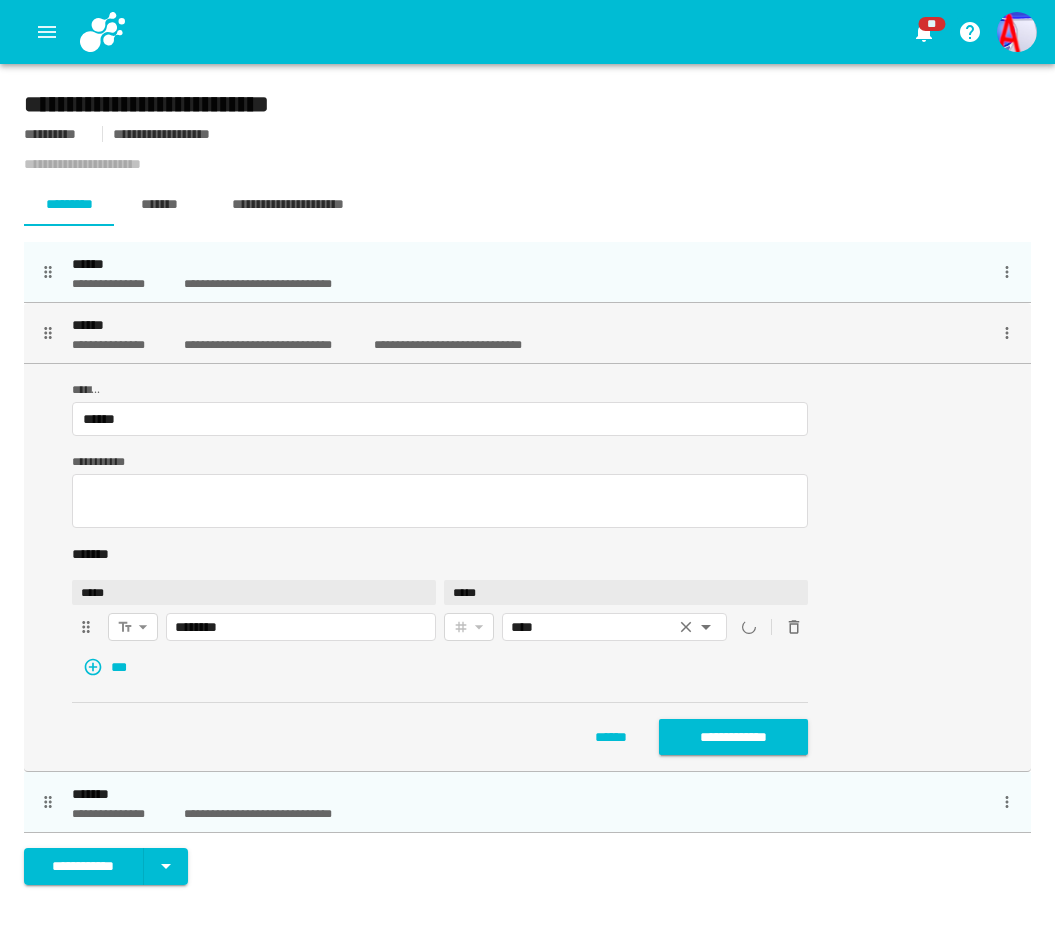 click on "**********" at bounding box center (527, 567) 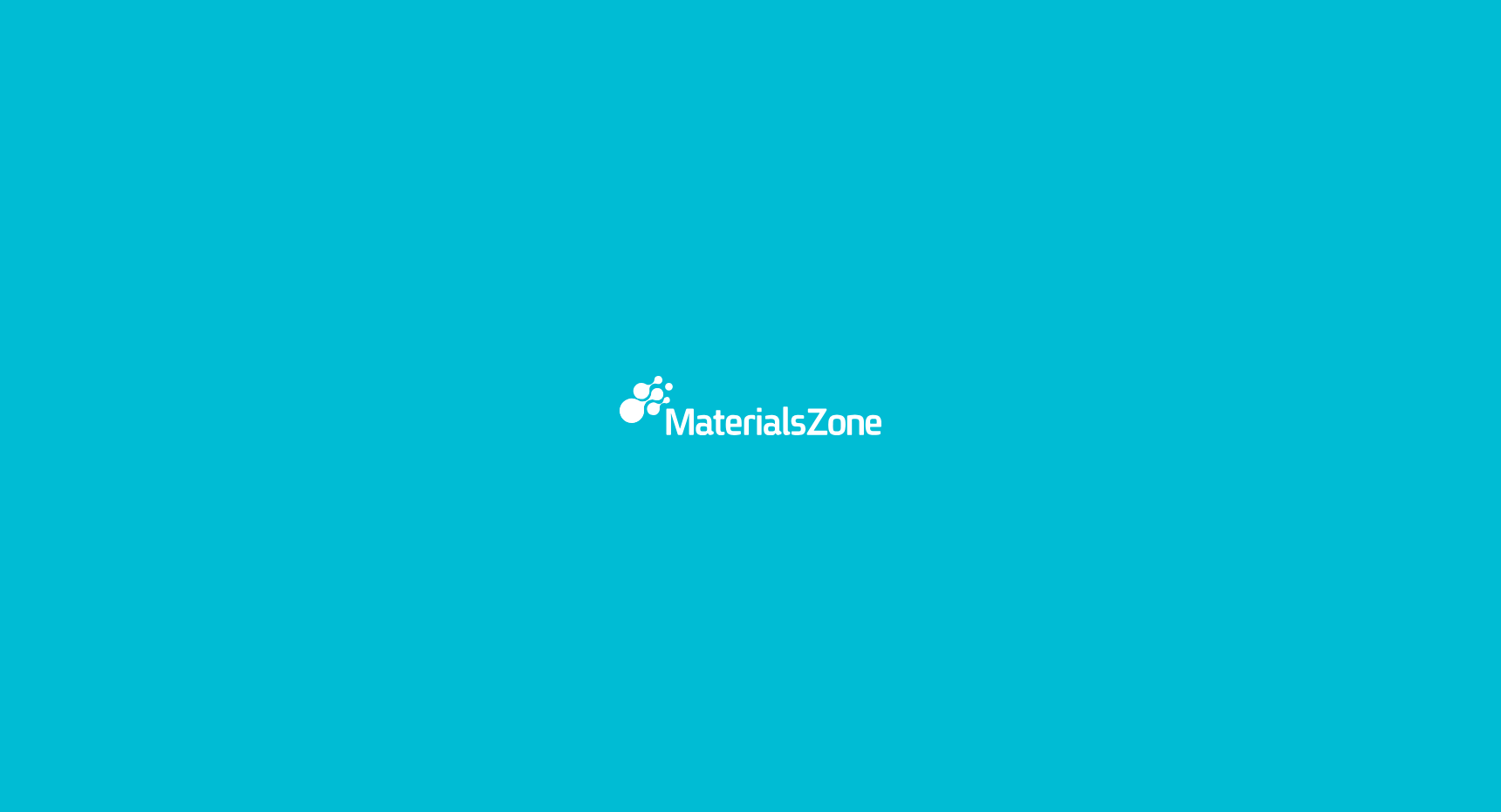 scroll, scrollTop: 0, scrollLeft: 0, axis: both 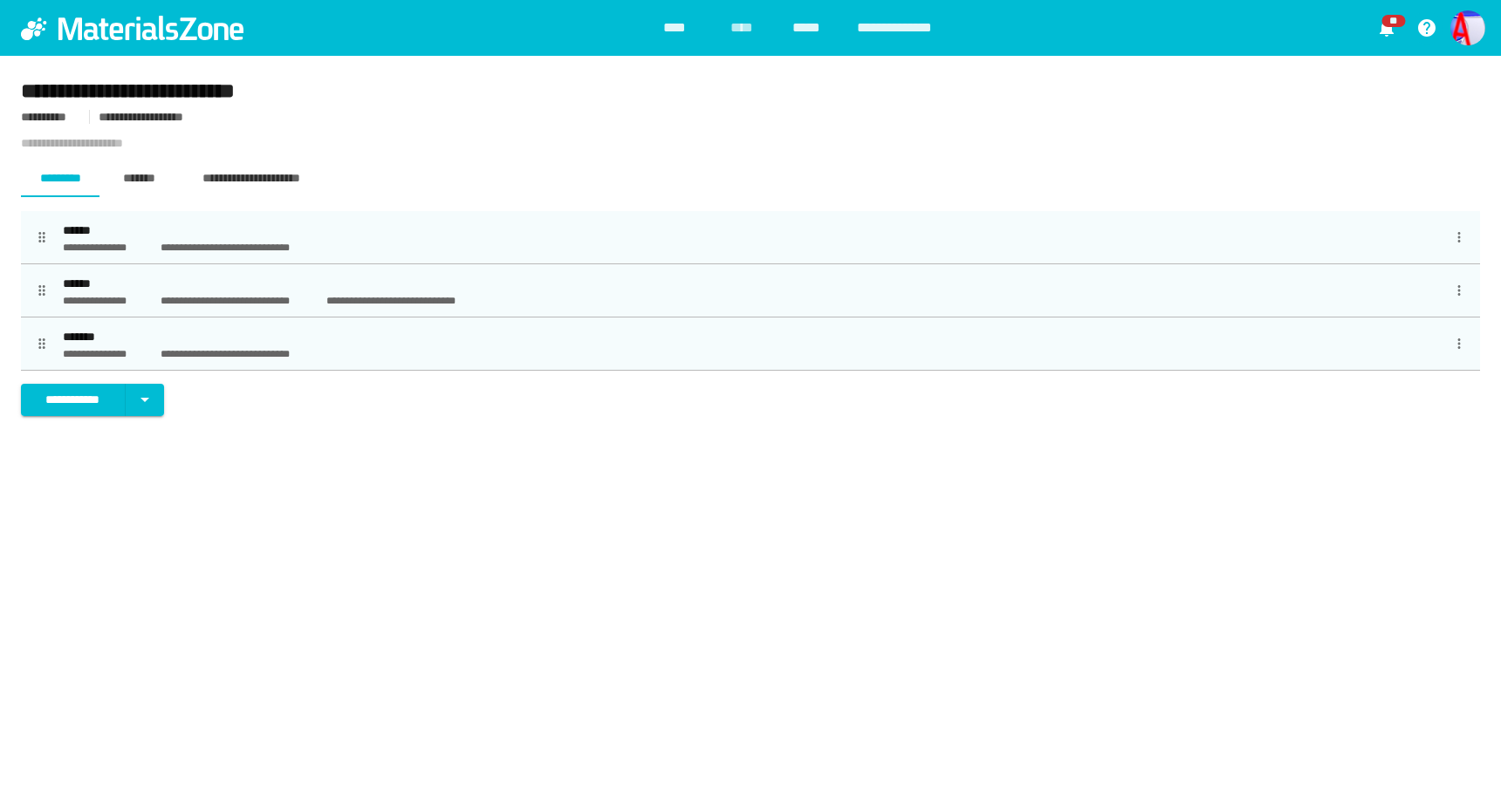 click on "****" at bounding box center (682, 28) 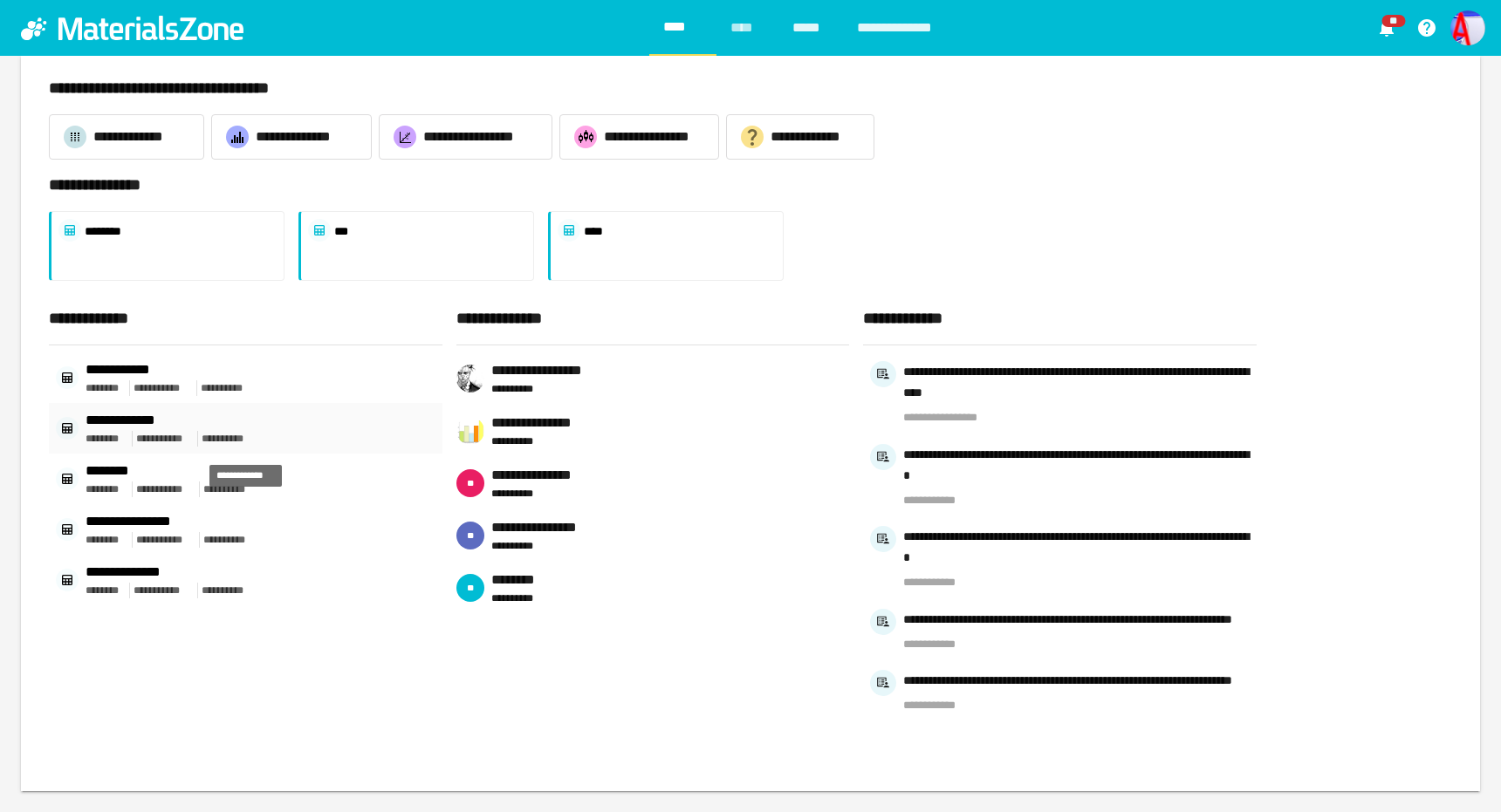 click on "**********" at bounding box center (173, 420) 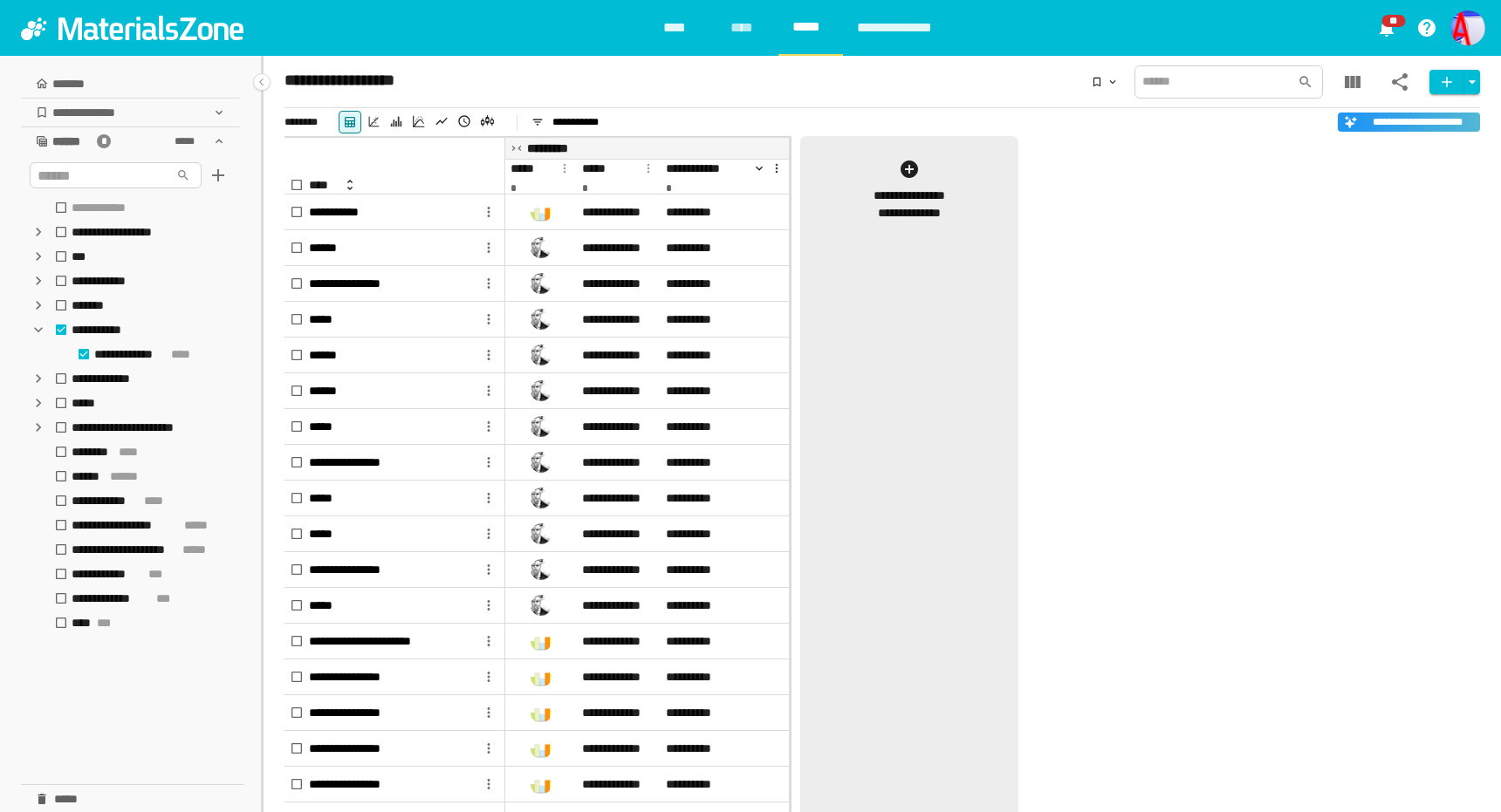 click on "**********" at bounding box center [909, 881] 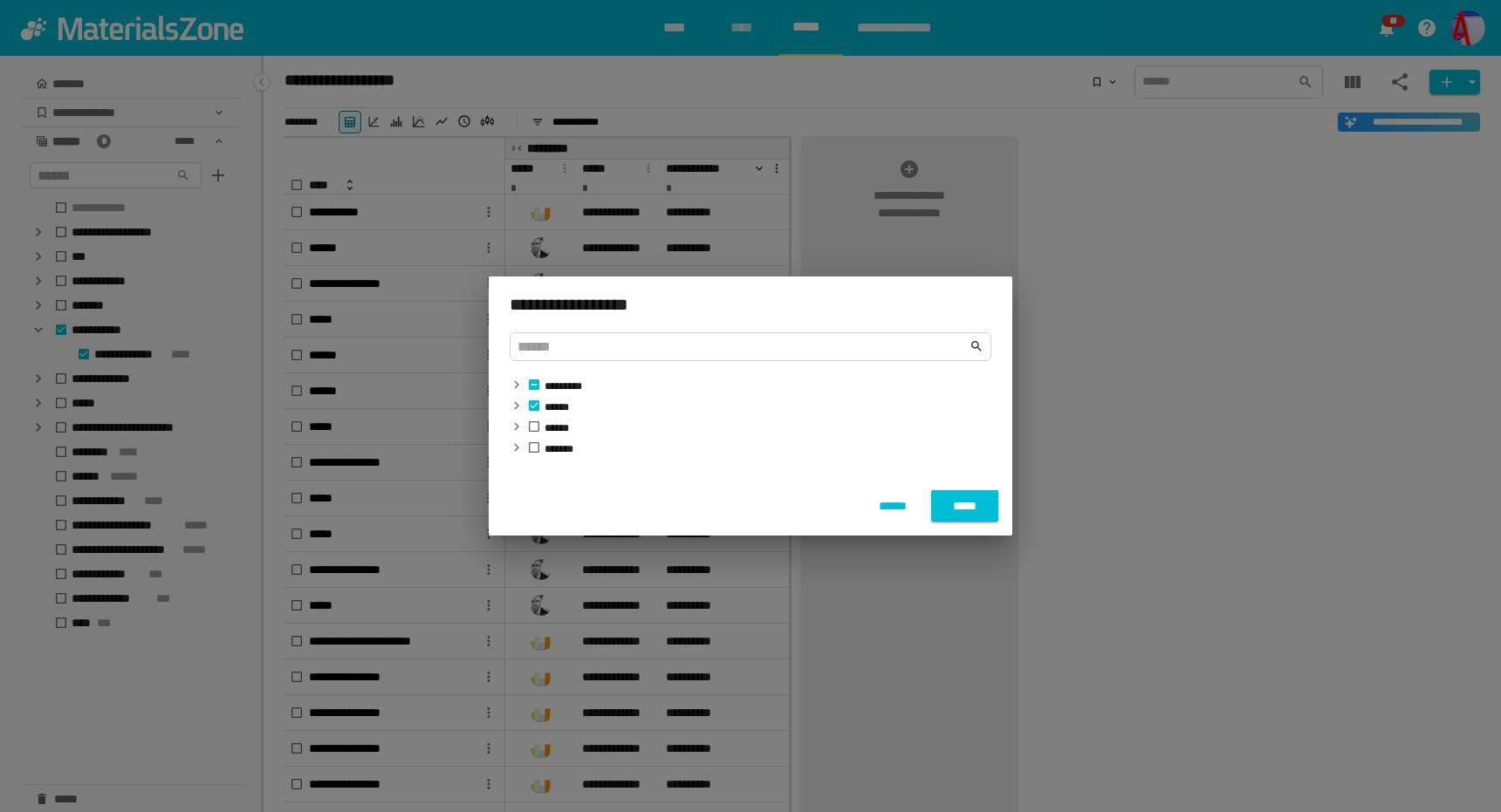 click on "******" at bounding box center [750, 427] 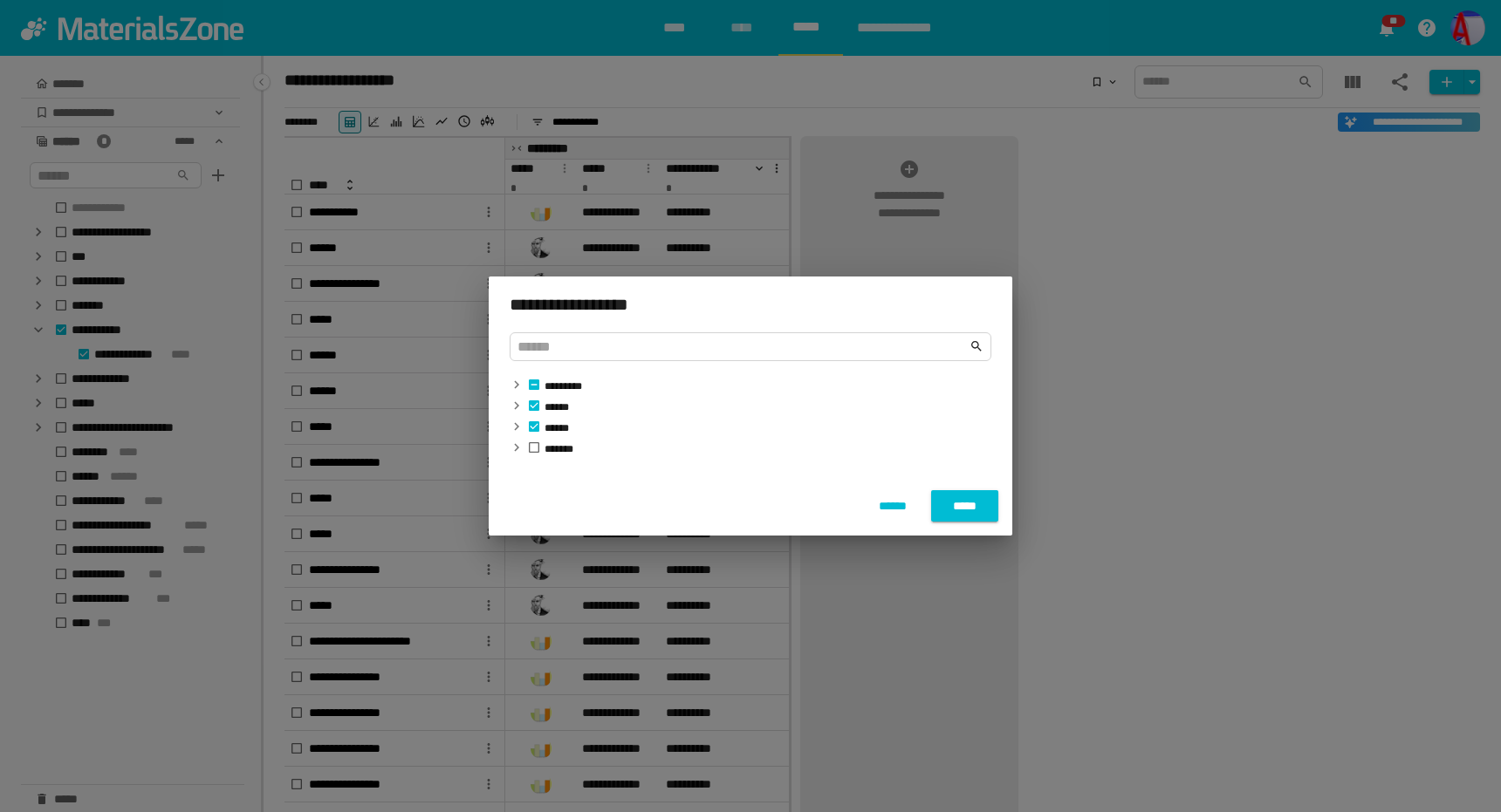 click on "*****" at bounding box center (964, 506) 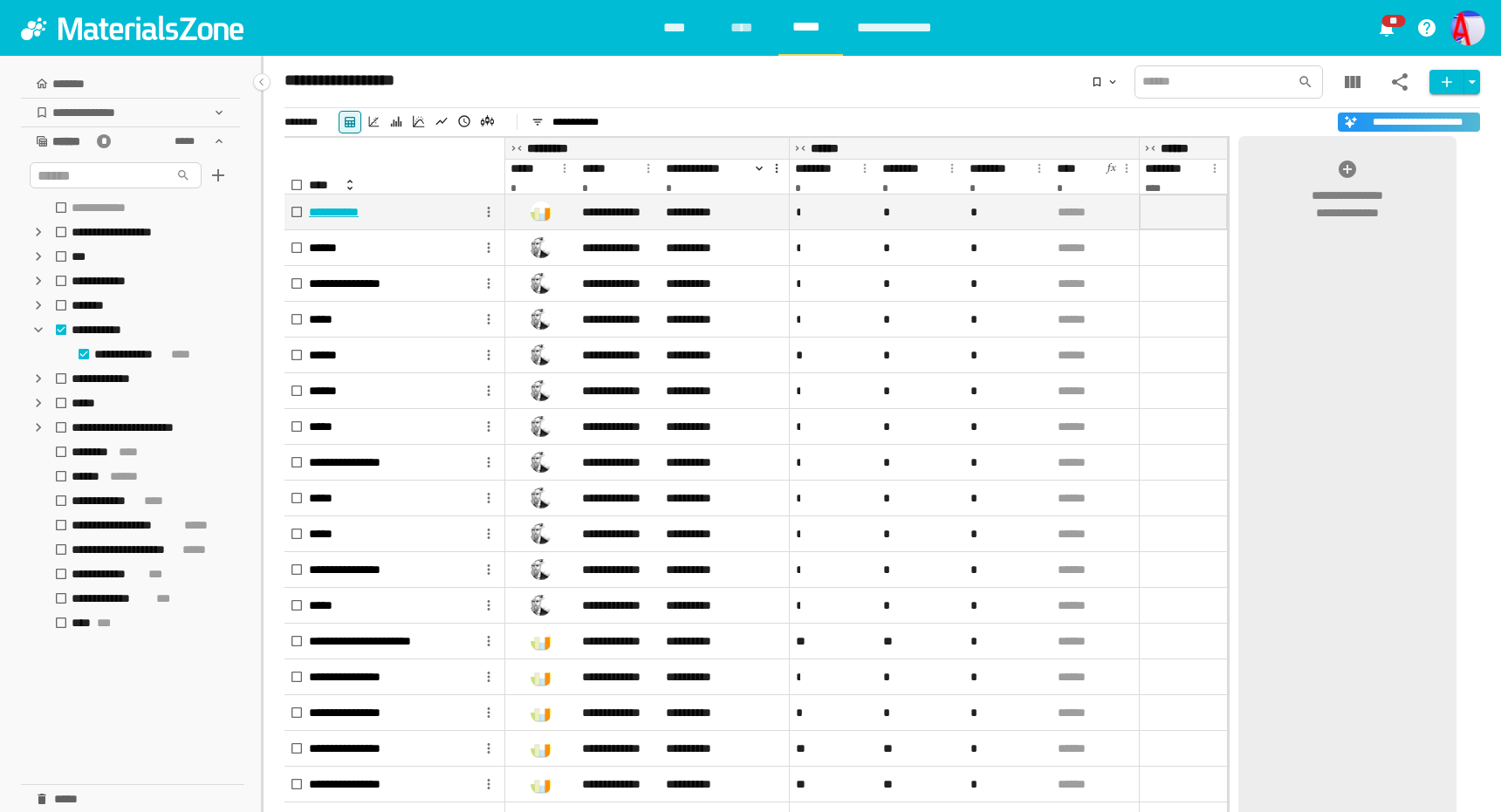 click at bounding box center (1183, 212) 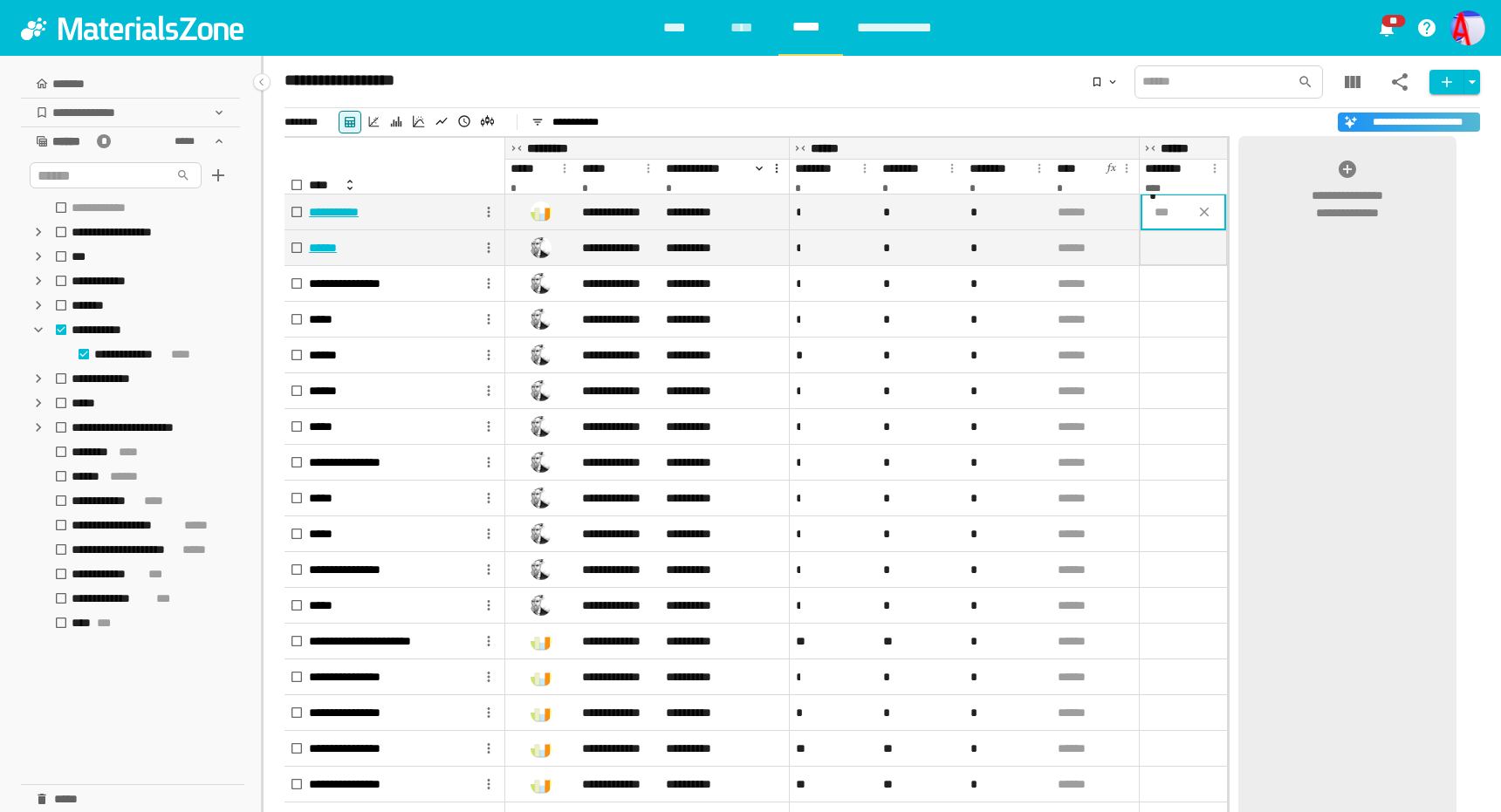 type on "*" 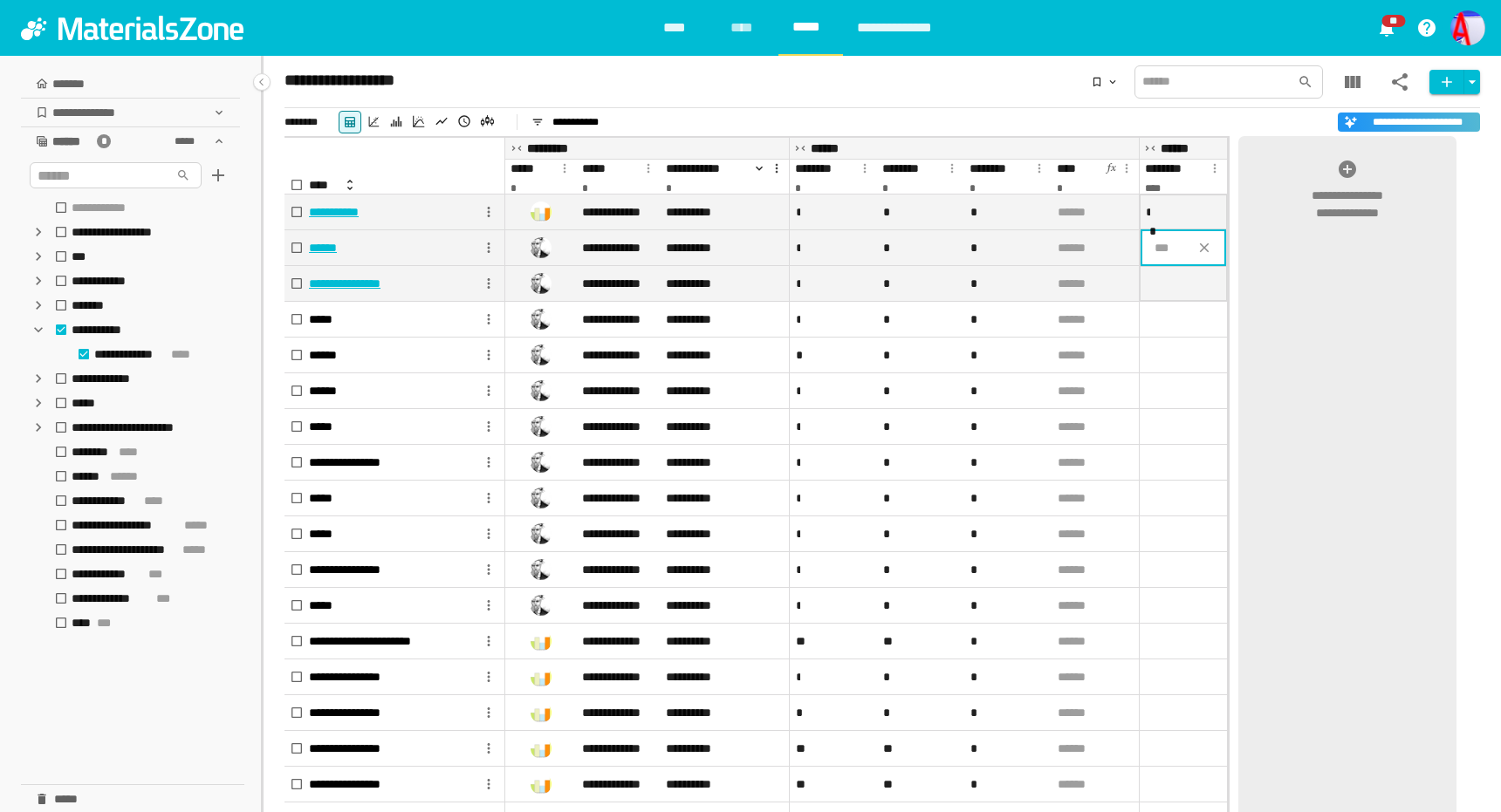 type on "*" 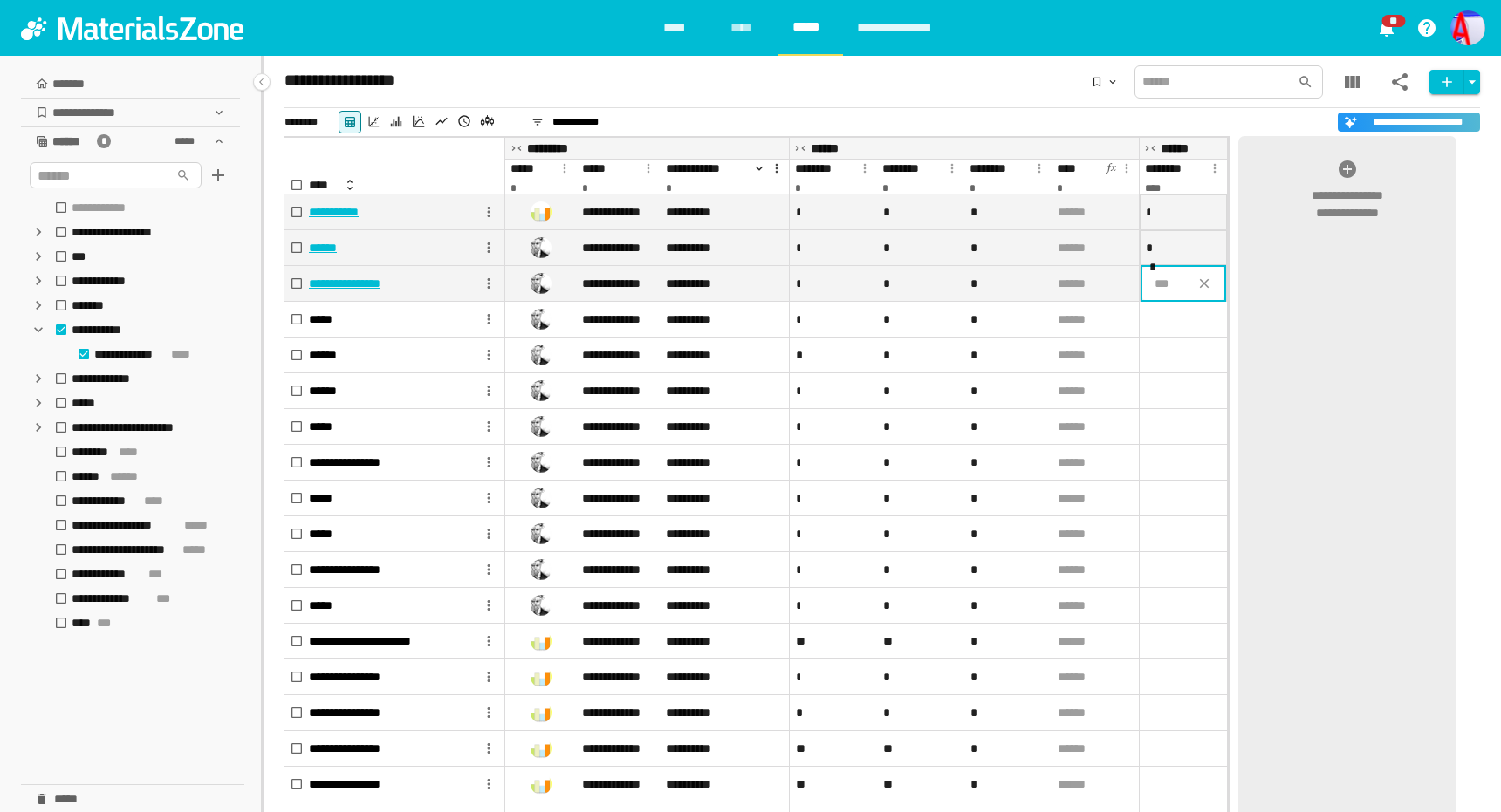 type on "*" 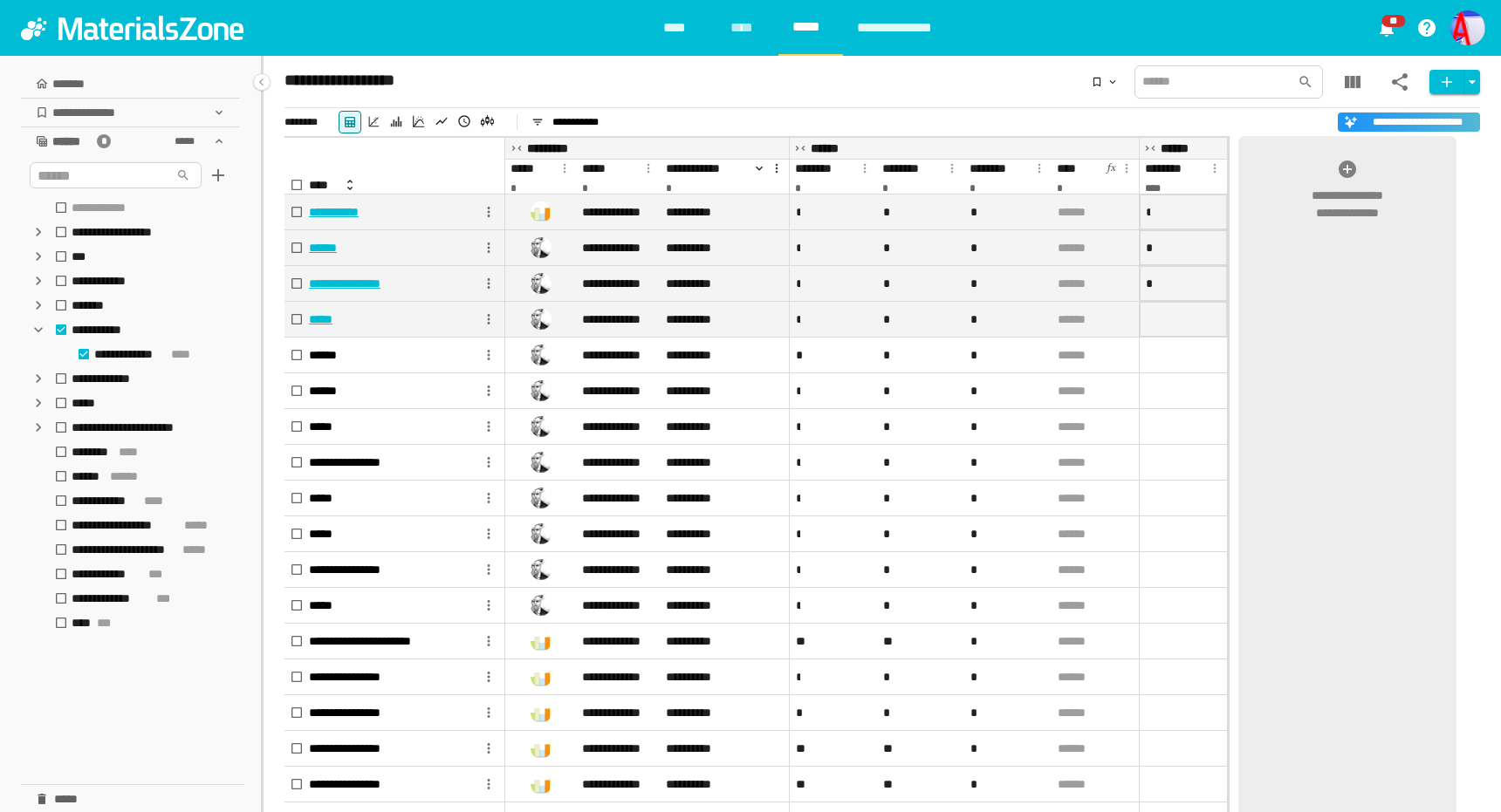 click at bounding box center (1183, 212) 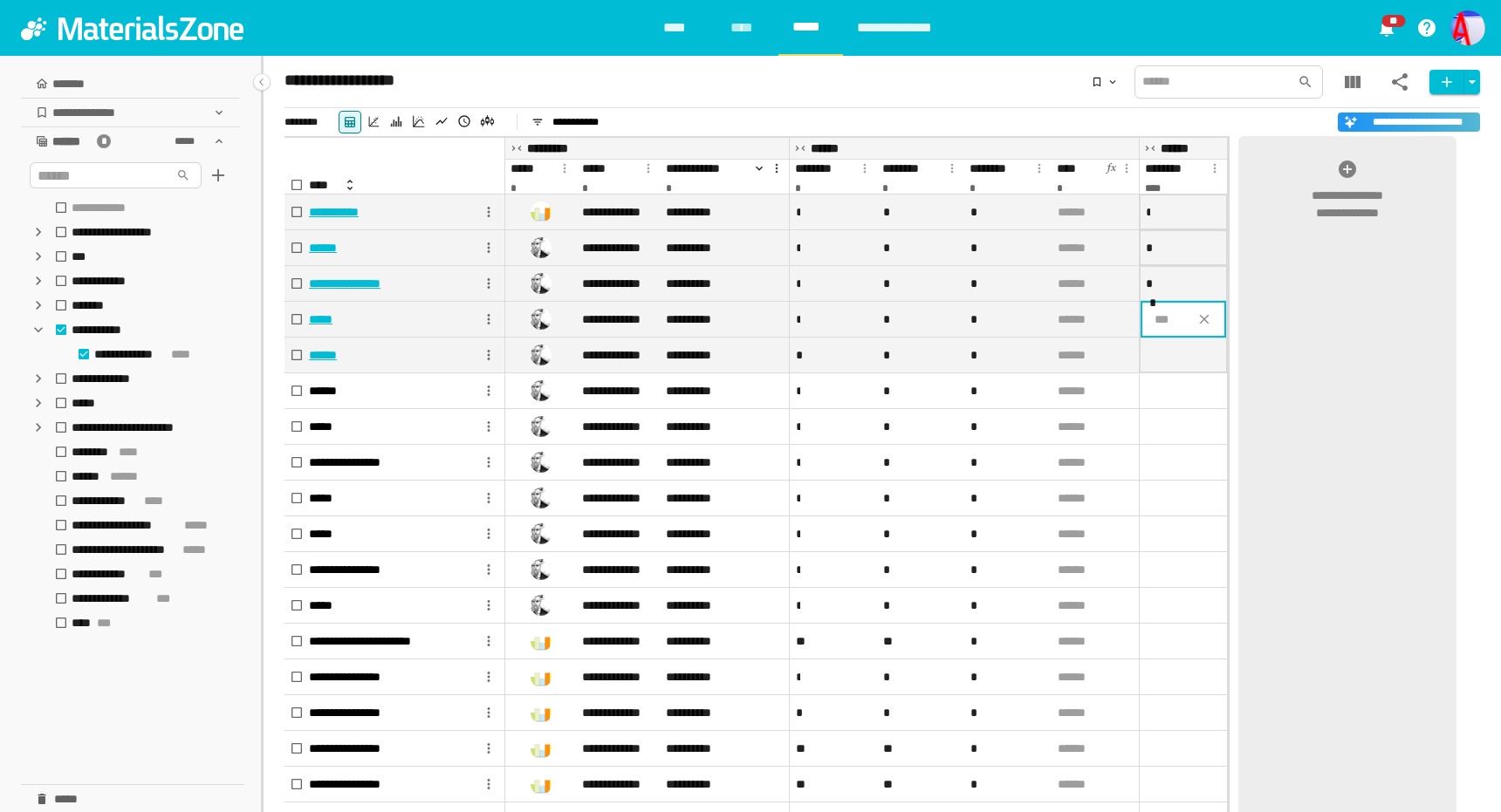 type on "*" 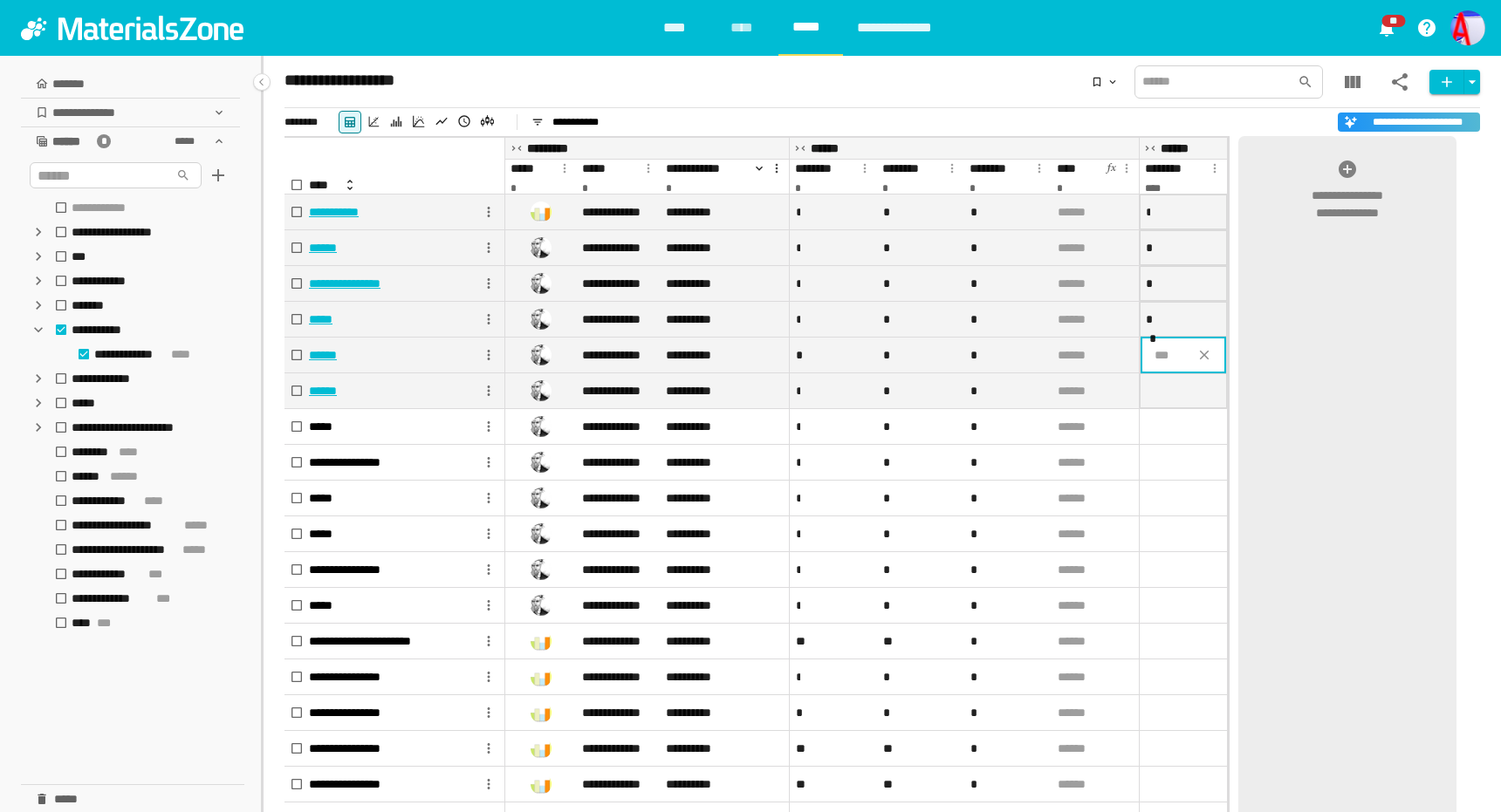 type on "*" 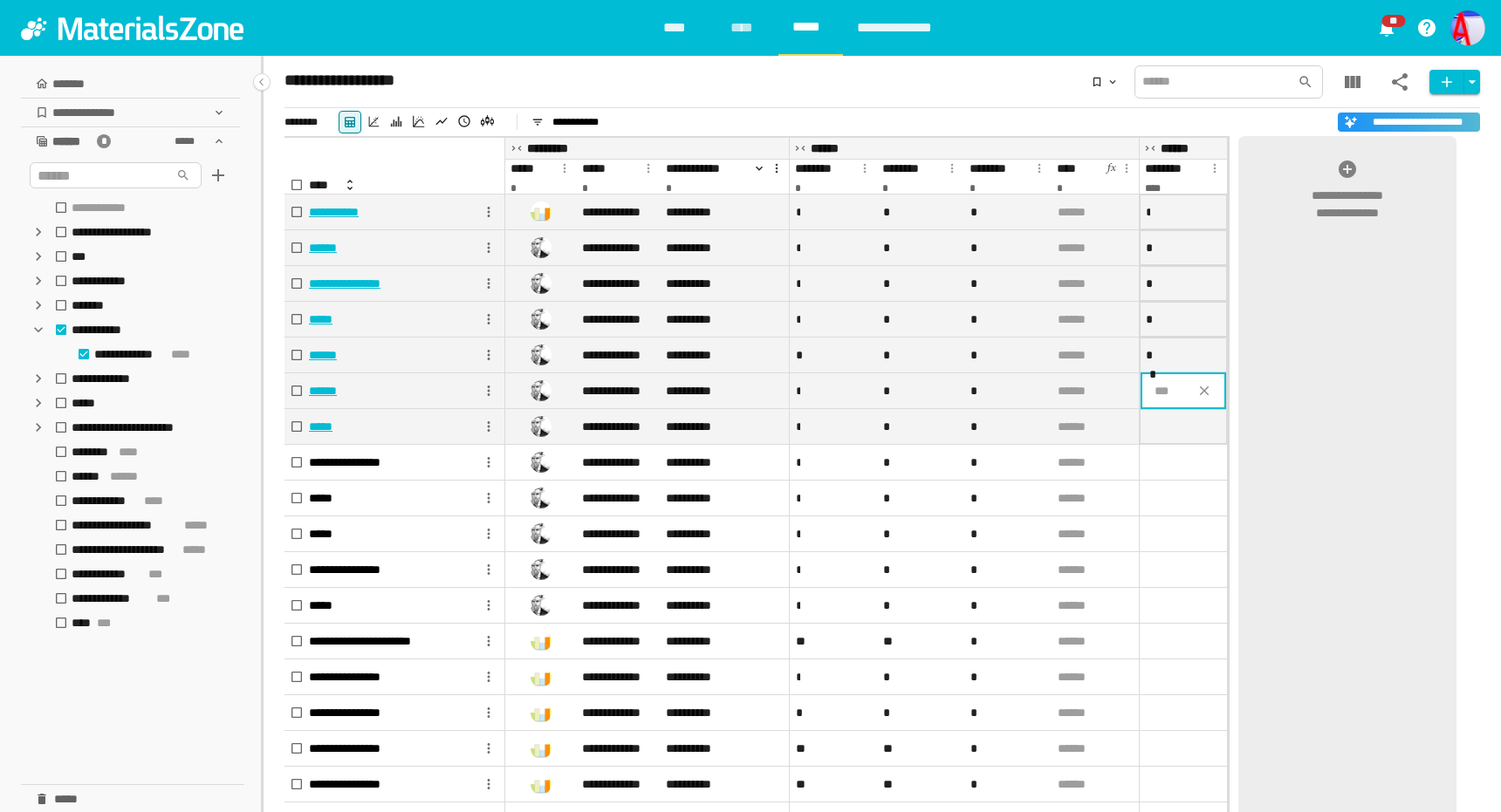 type on "*" 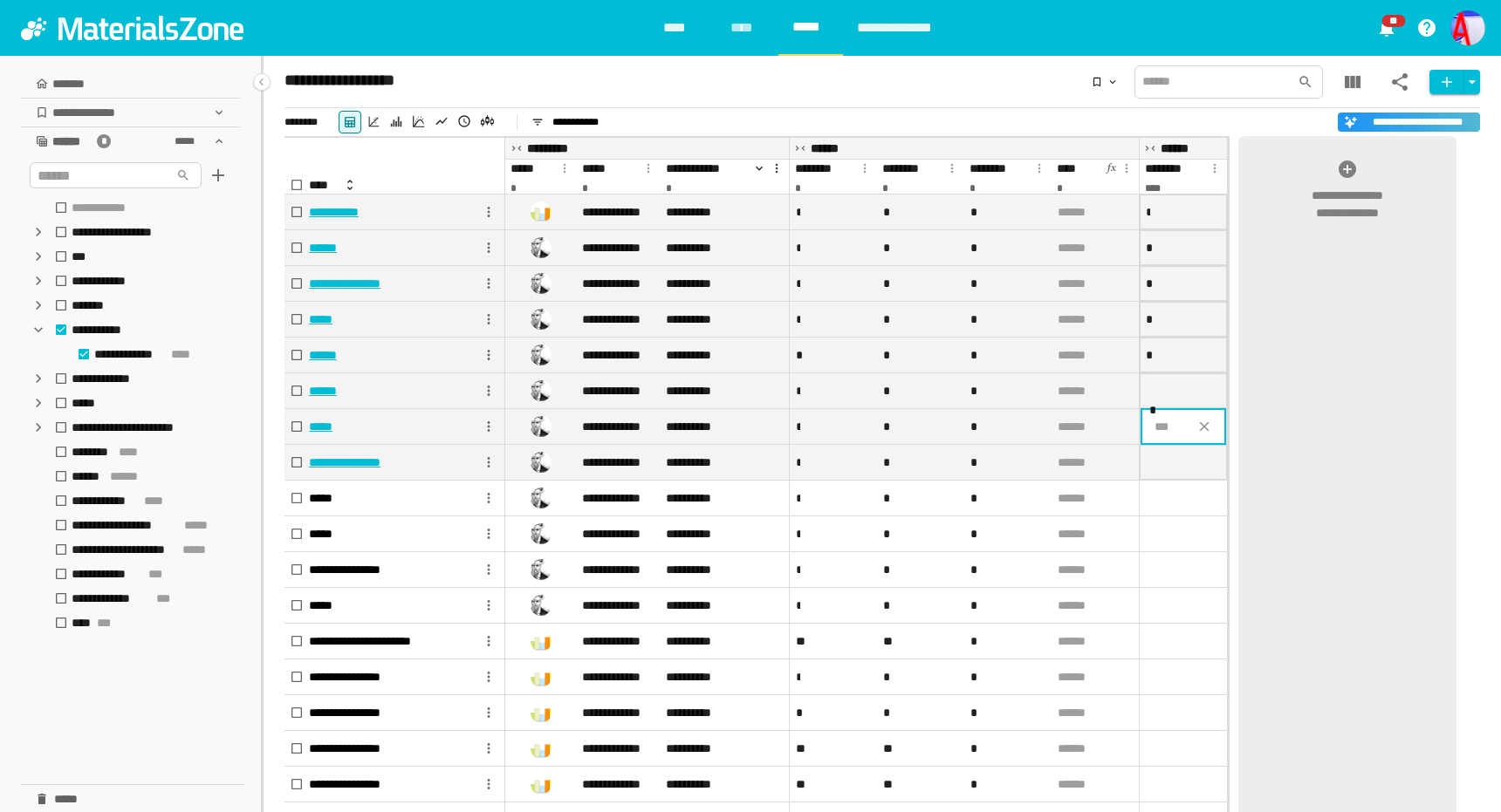click at bounding box center [1183, 212] 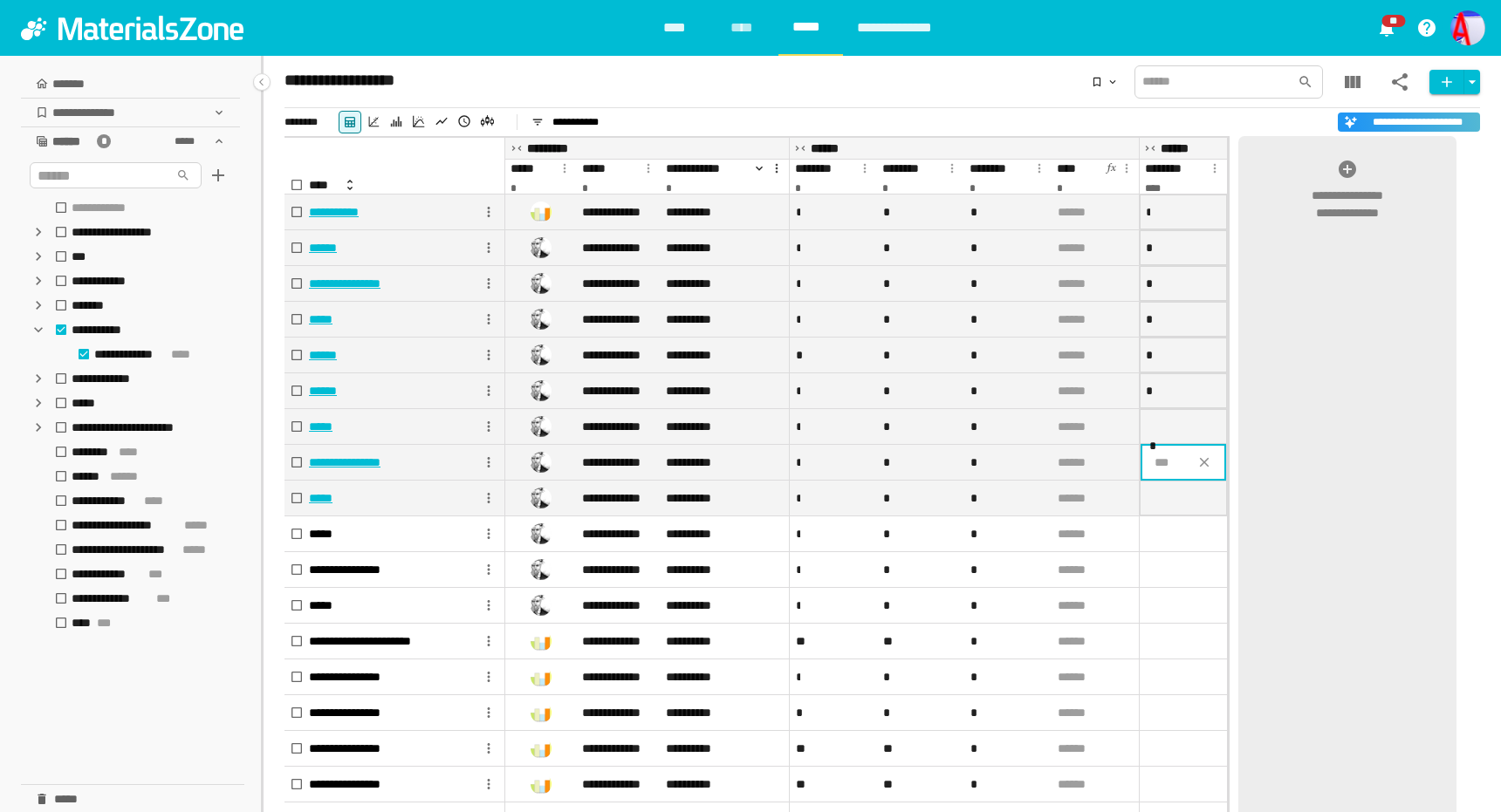 click at bounding box center [1183, 212] 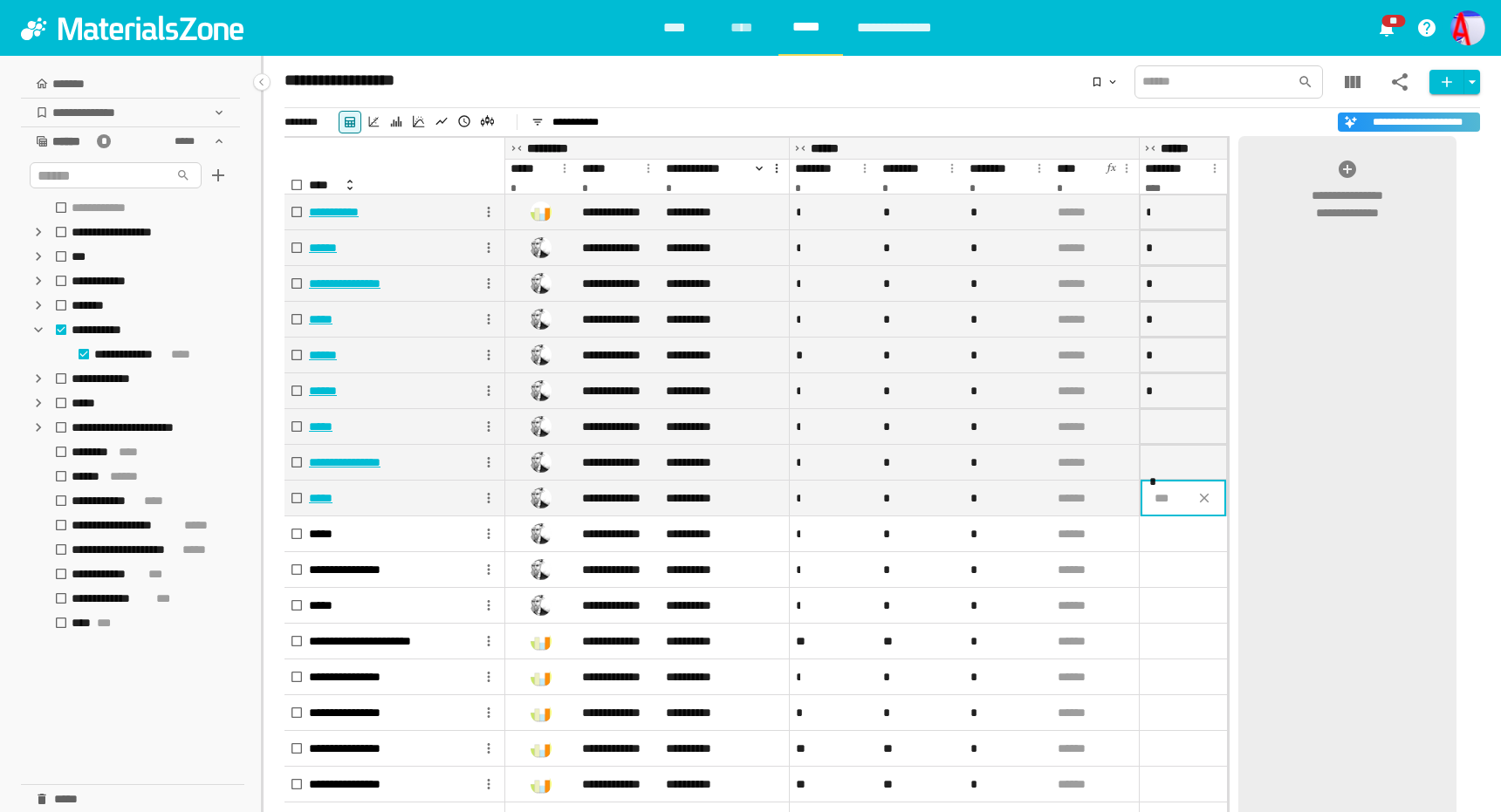 type on "•" 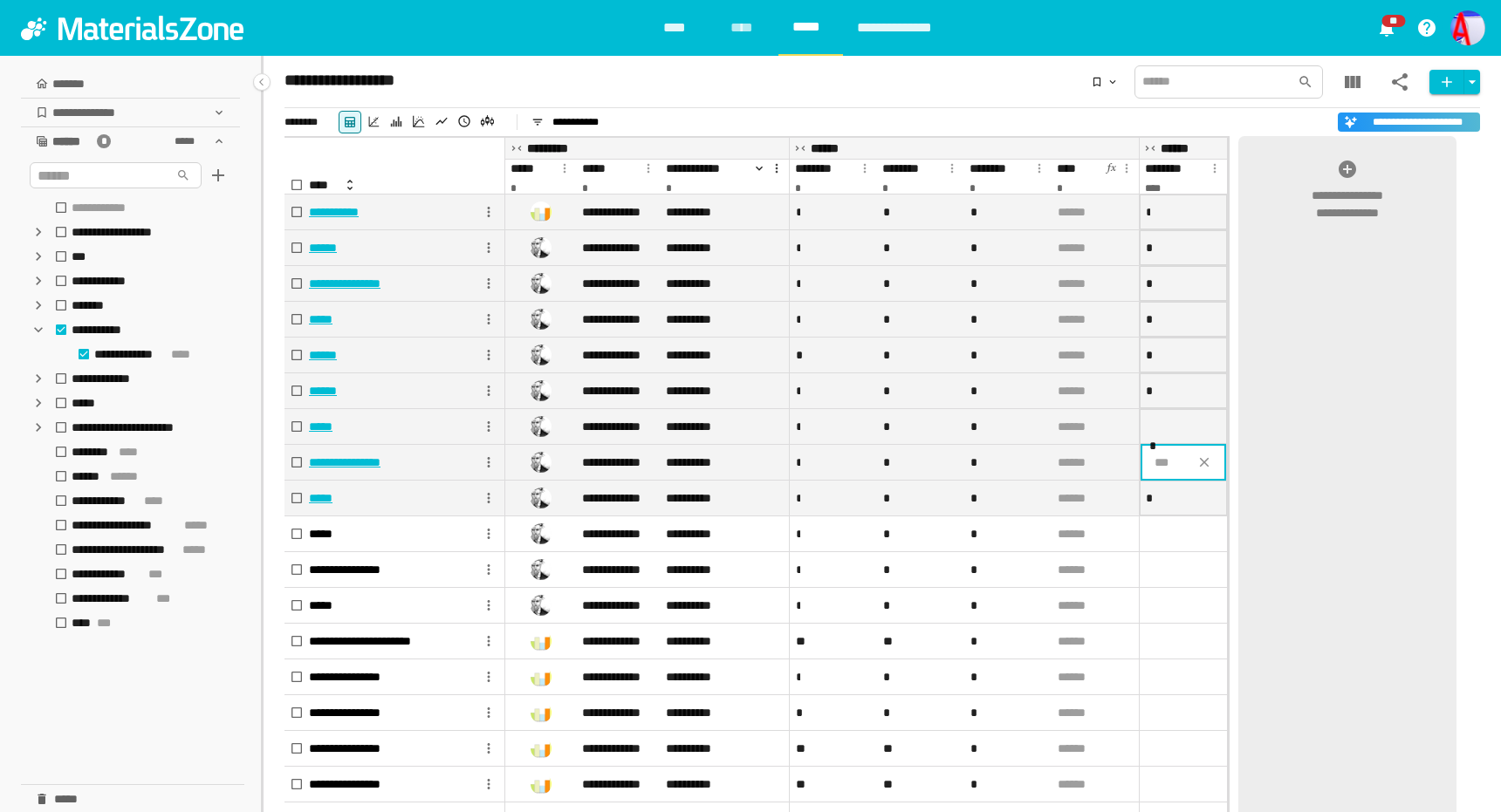 type on "•" 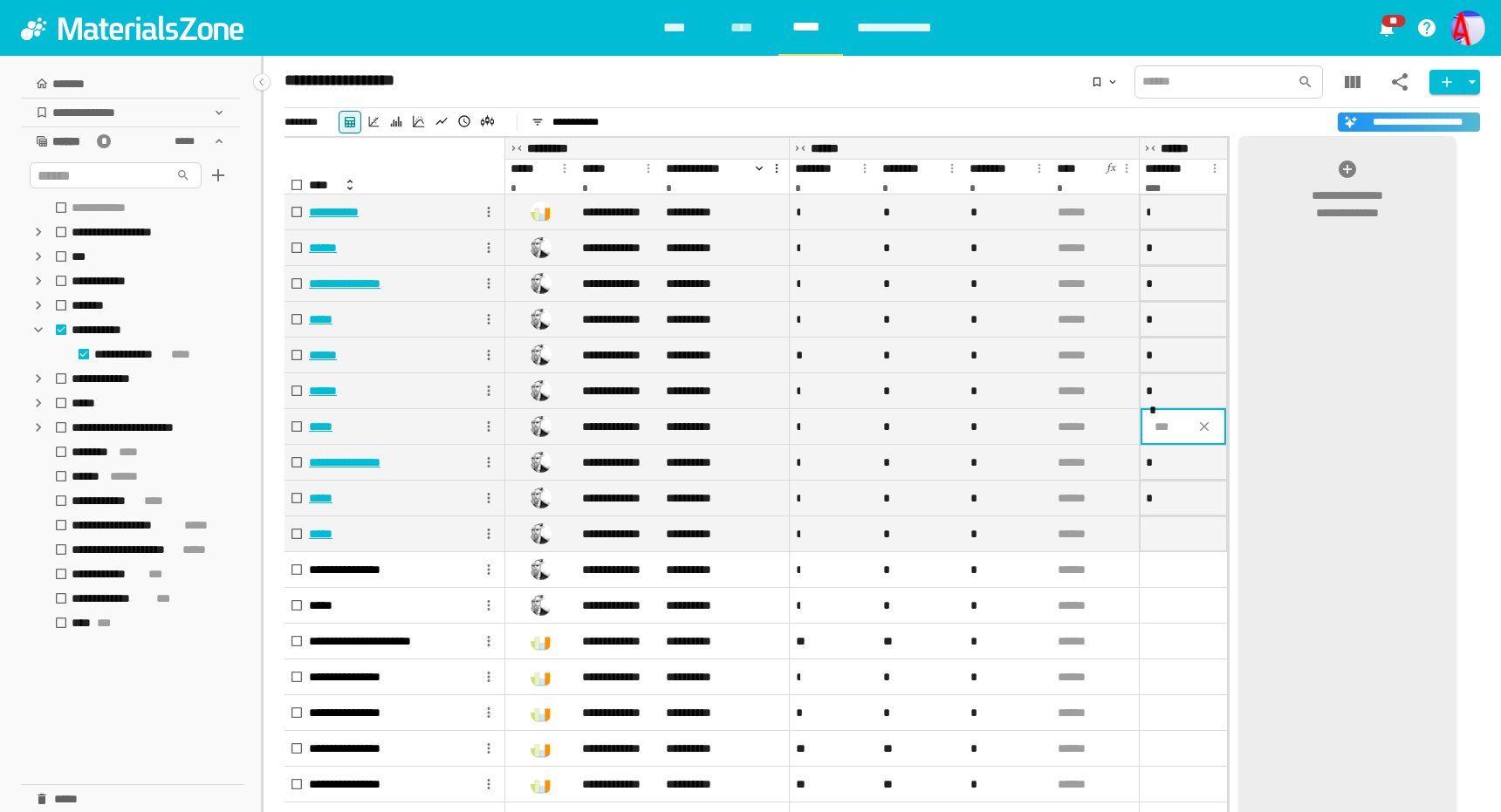 type on "•" 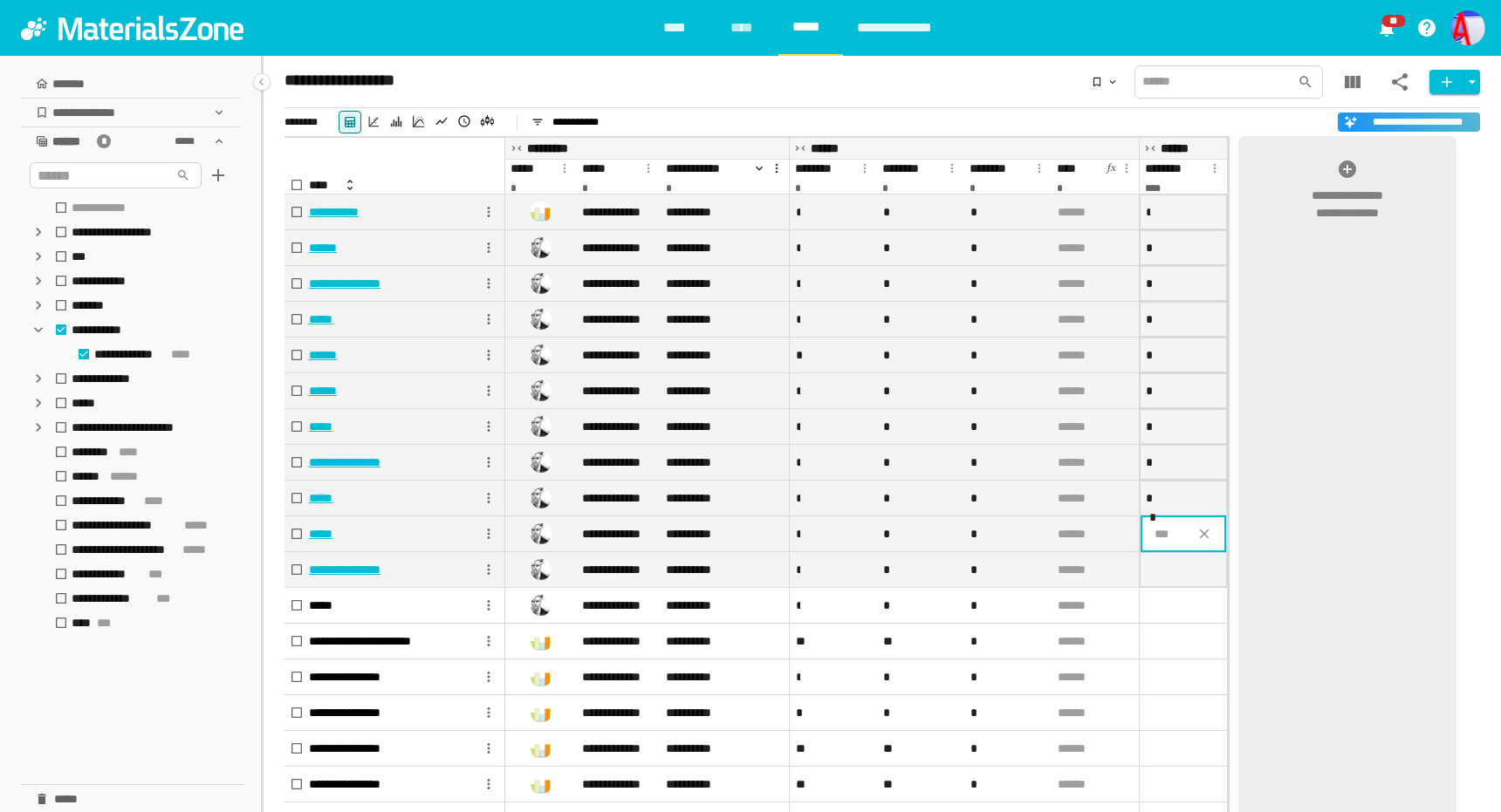 type on "•" 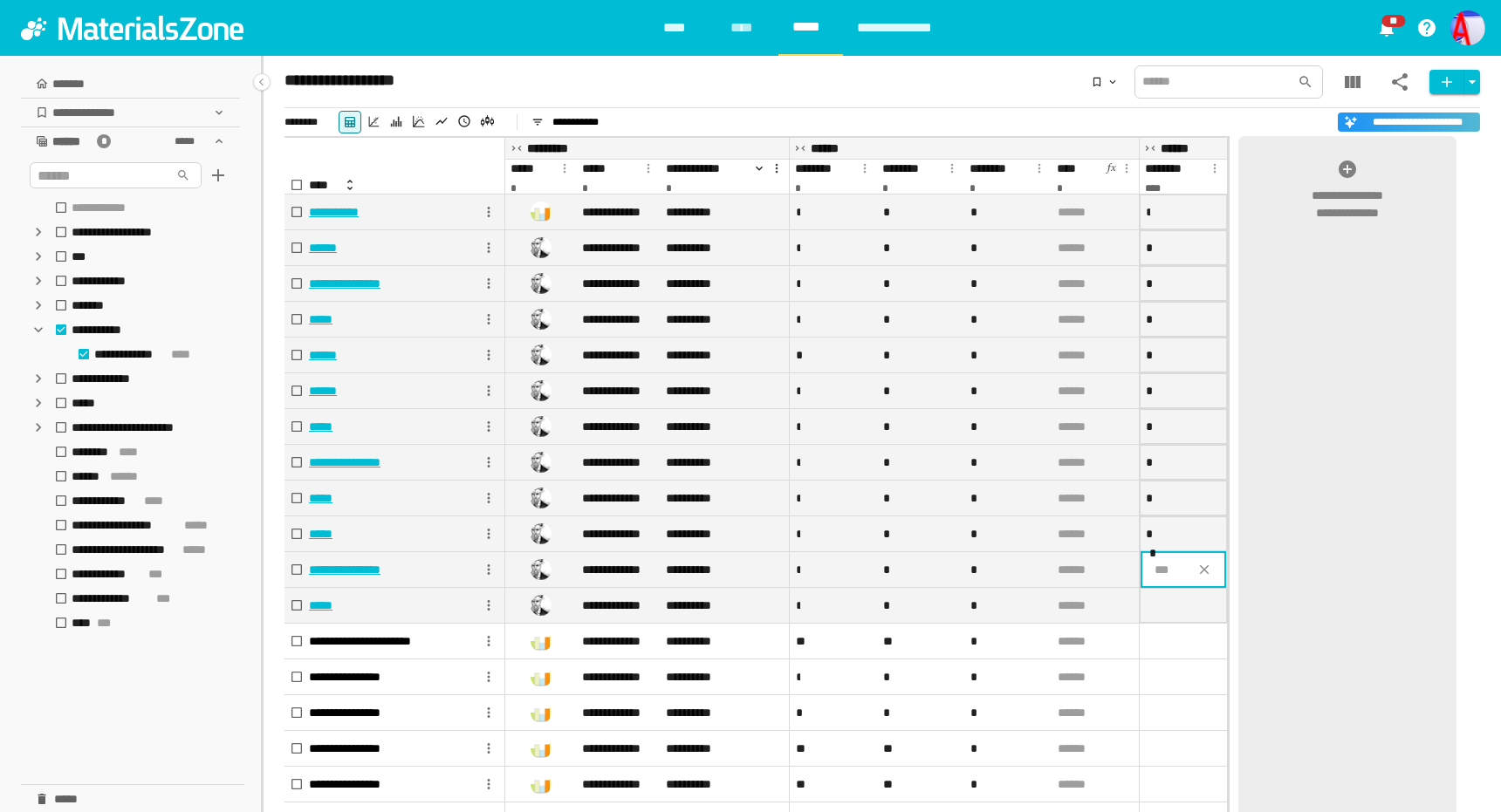 type on "•" 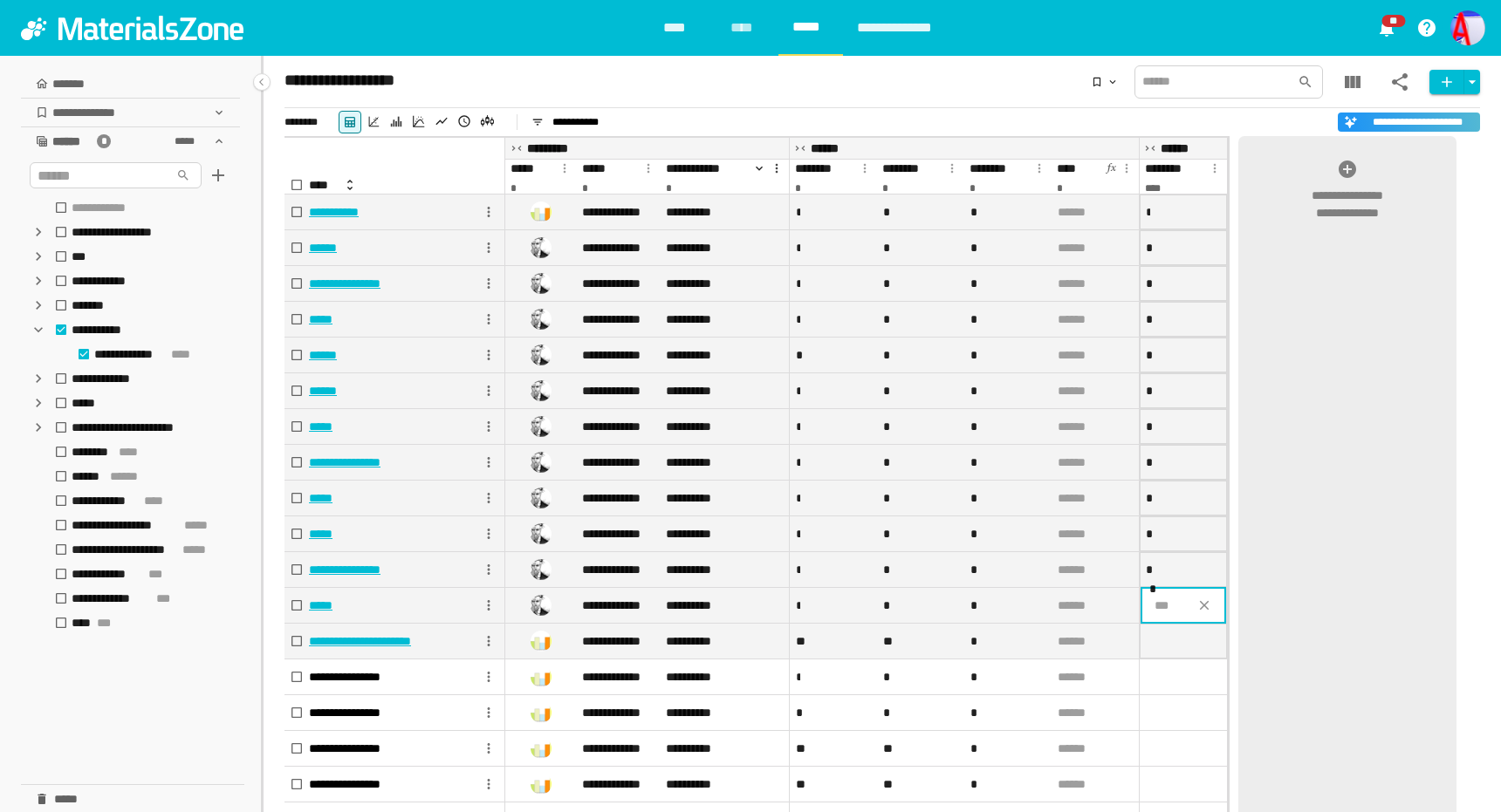 type on "•" 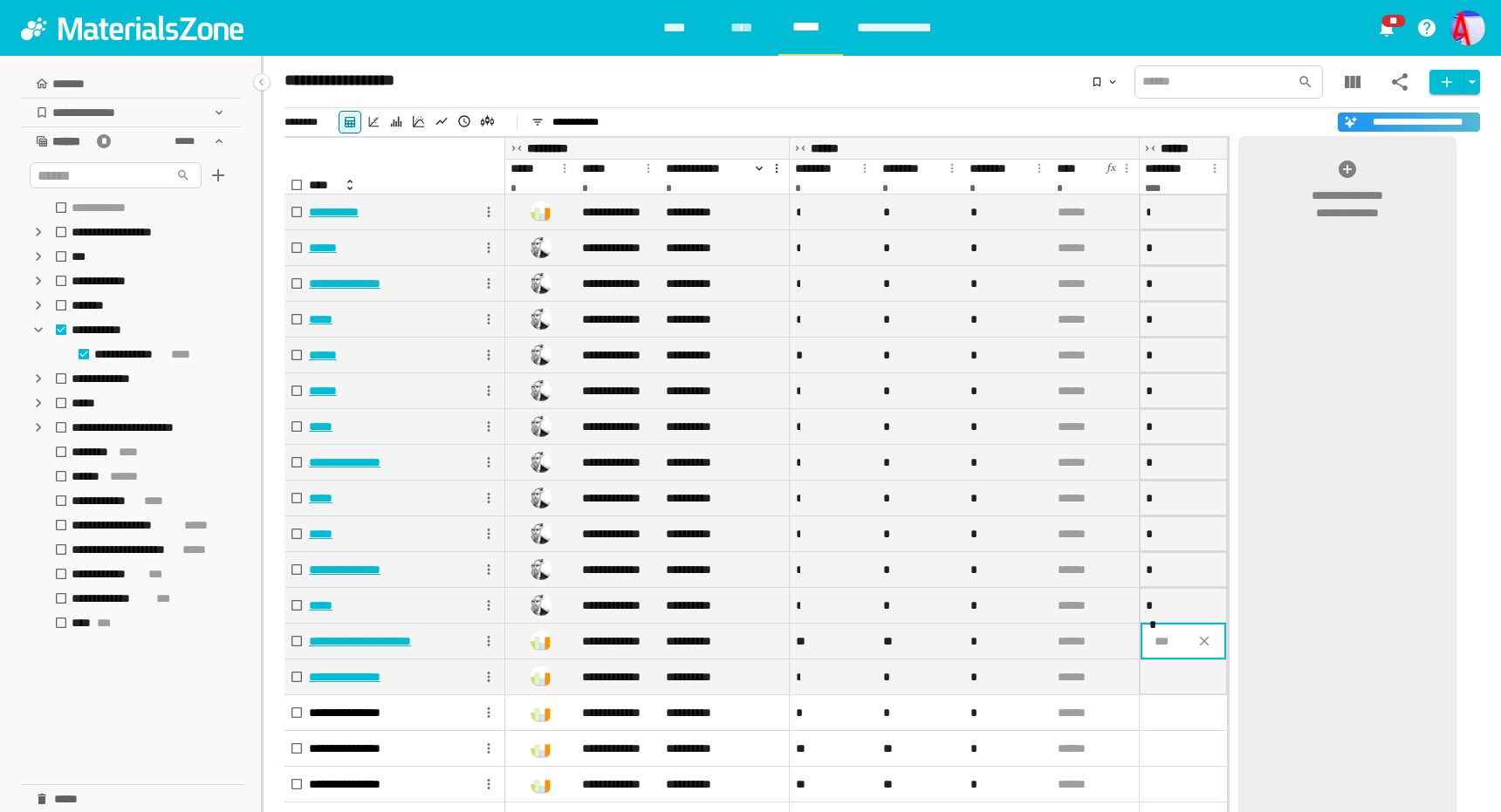 type on "•" 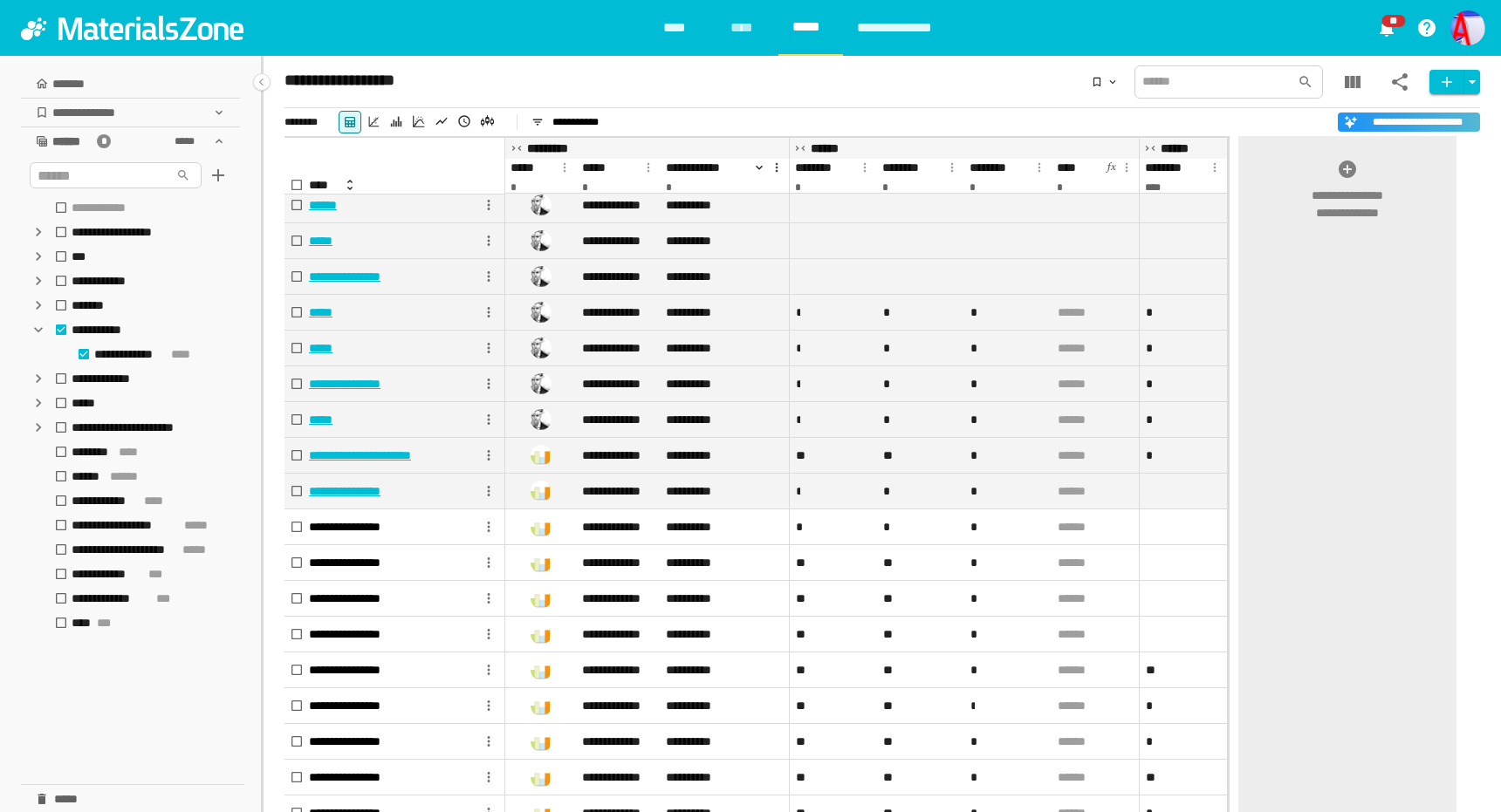 scroll, scrollTop: 0, scrollLeft: 0, axis: both 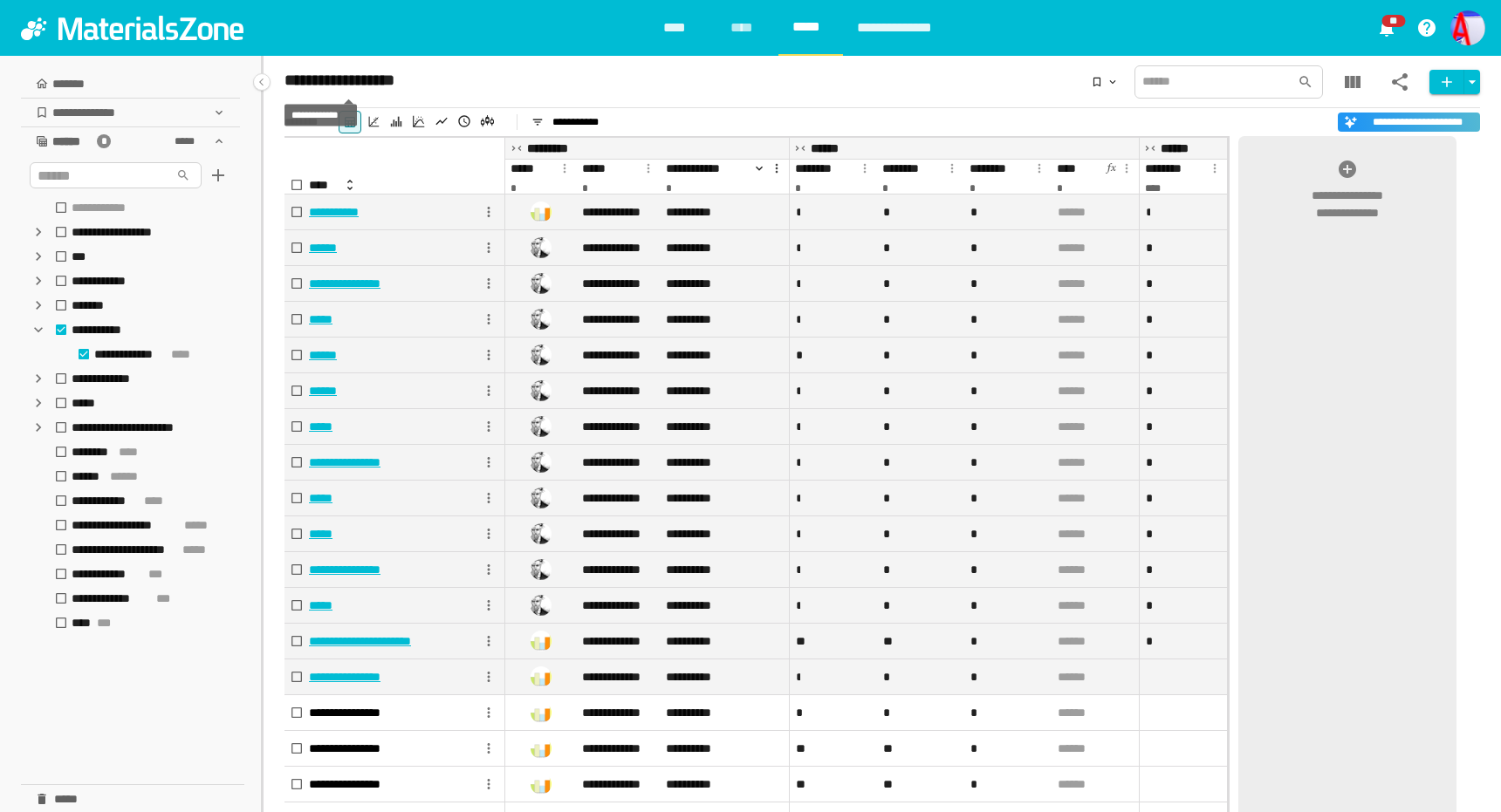click on "**********" at bounding box center [672, 80] 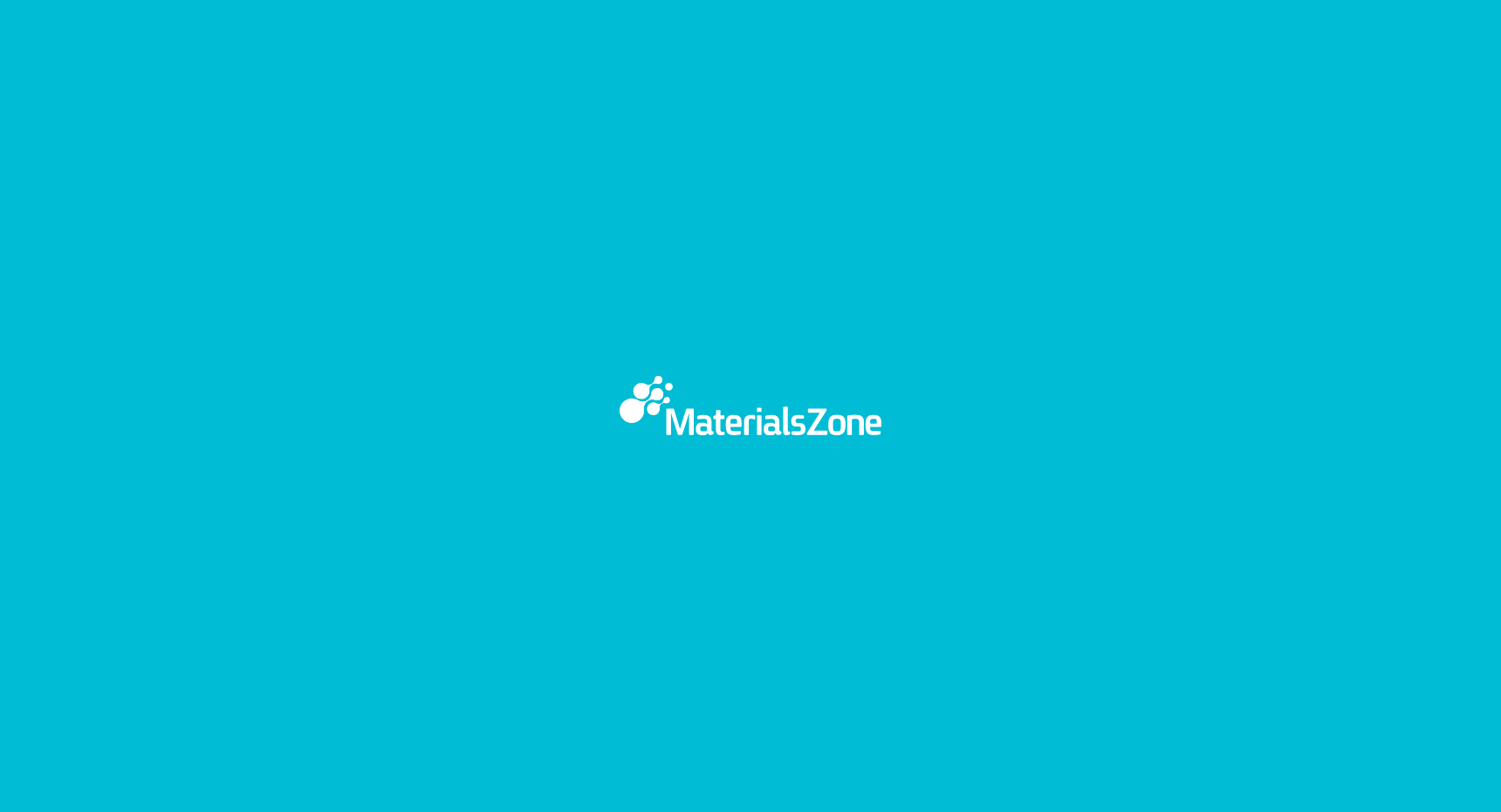 scroll, scrollTop: 0, scrollLeft: 0, axis: both 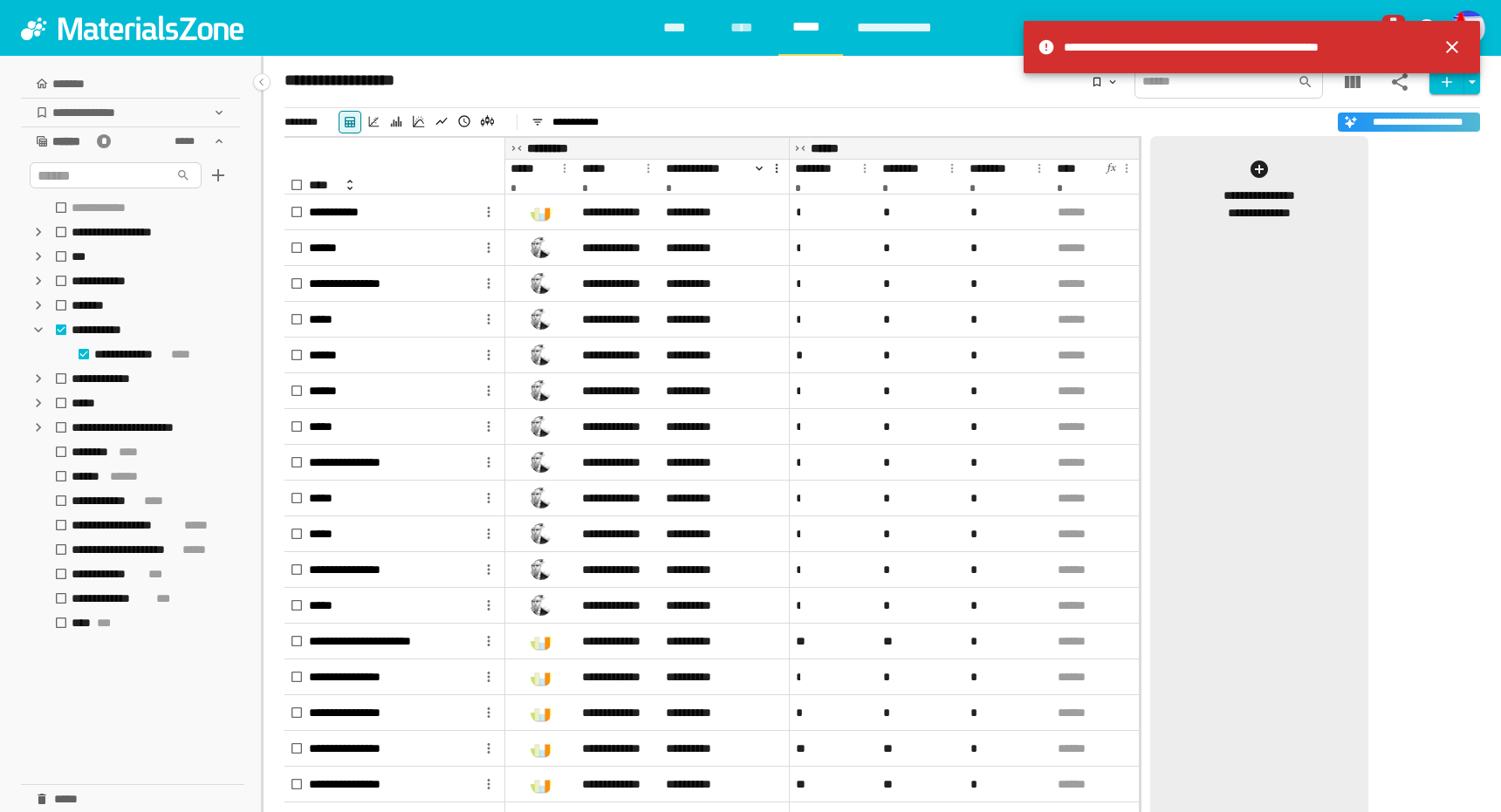 click on "**********" at bounding box center (1258, 190) 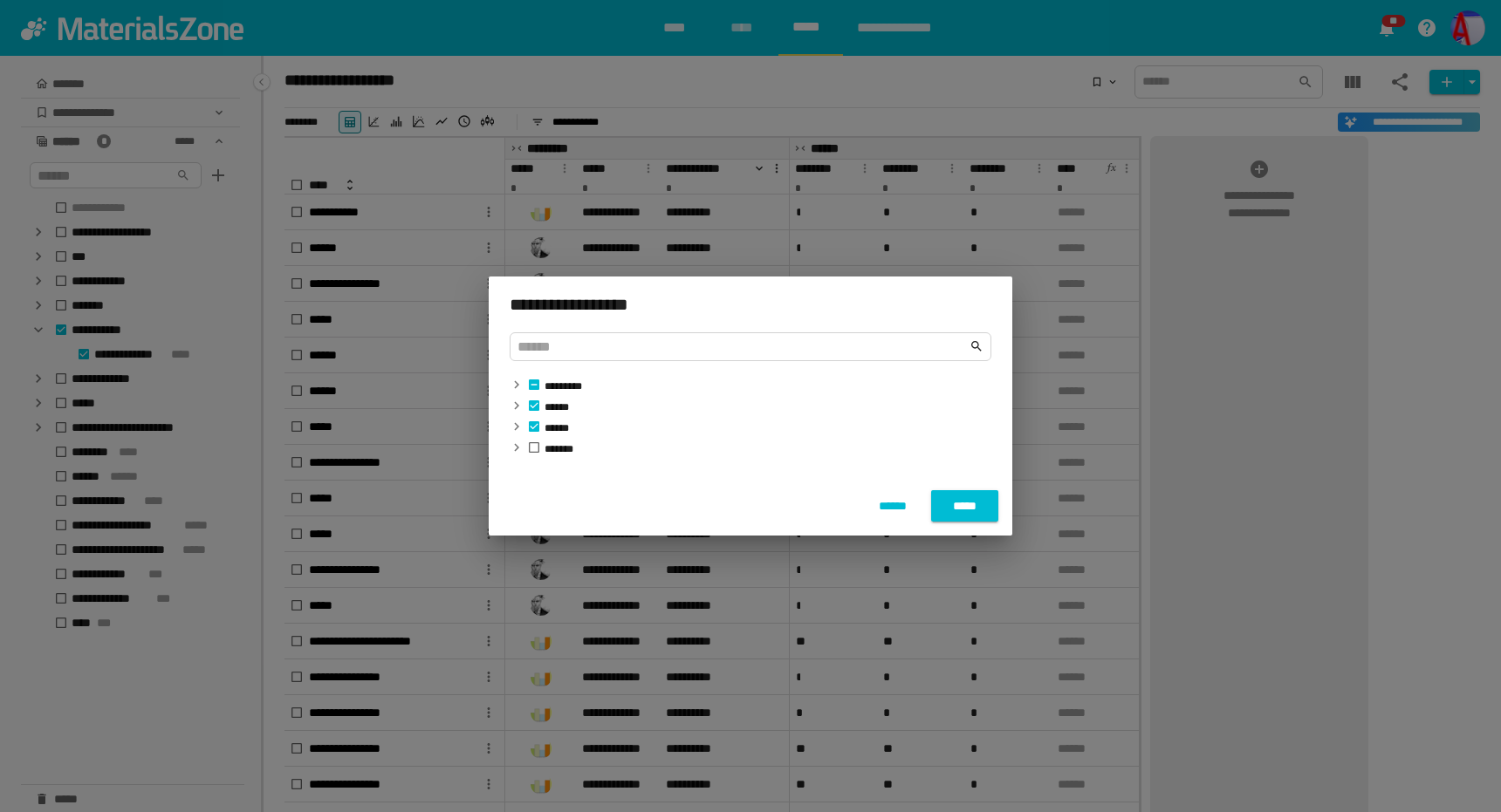click on "*****" at bounding box center (964, 506) 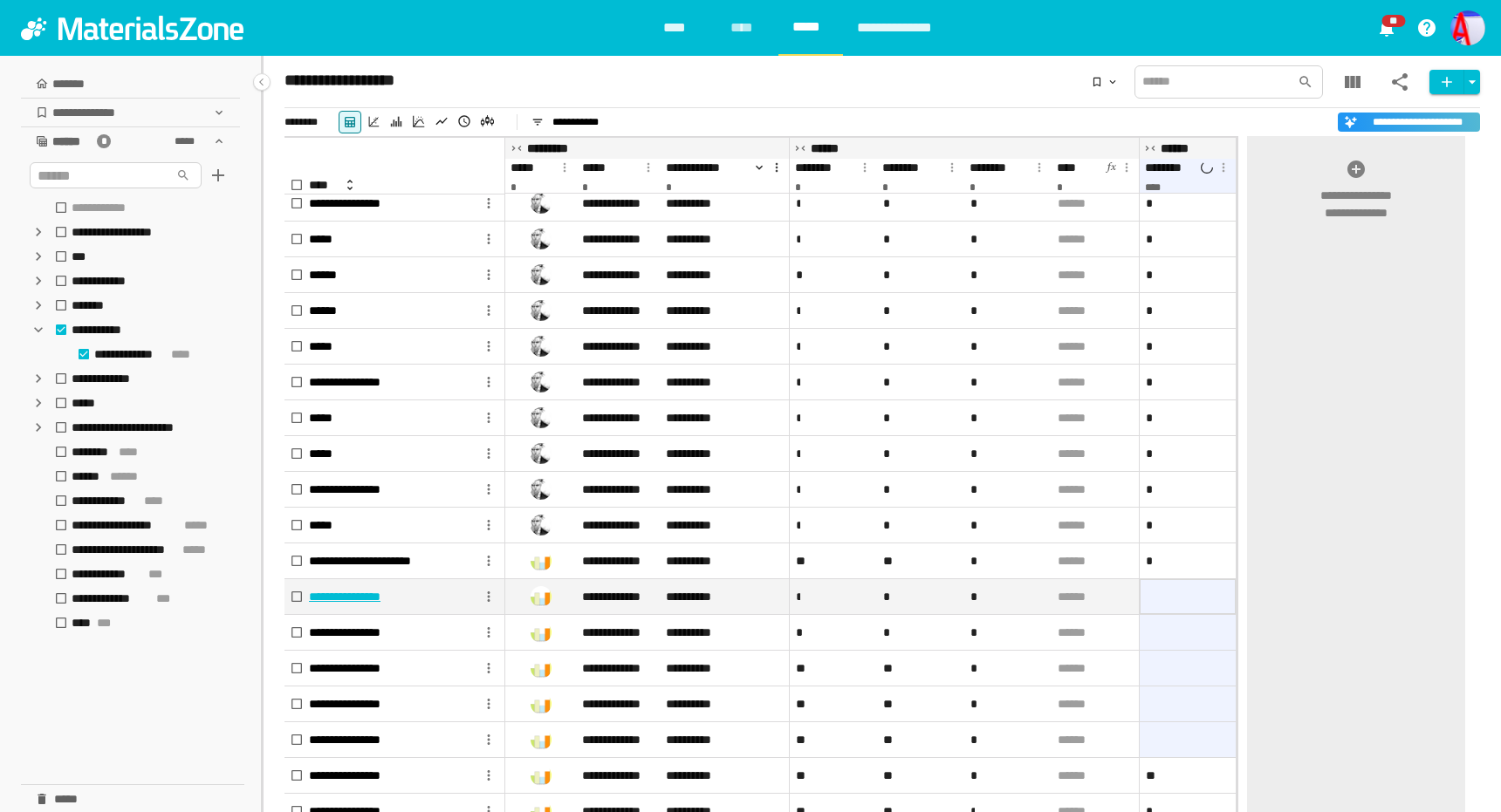 scroll, scrollTop: 100, scrollLeft: 0, axis: vertical 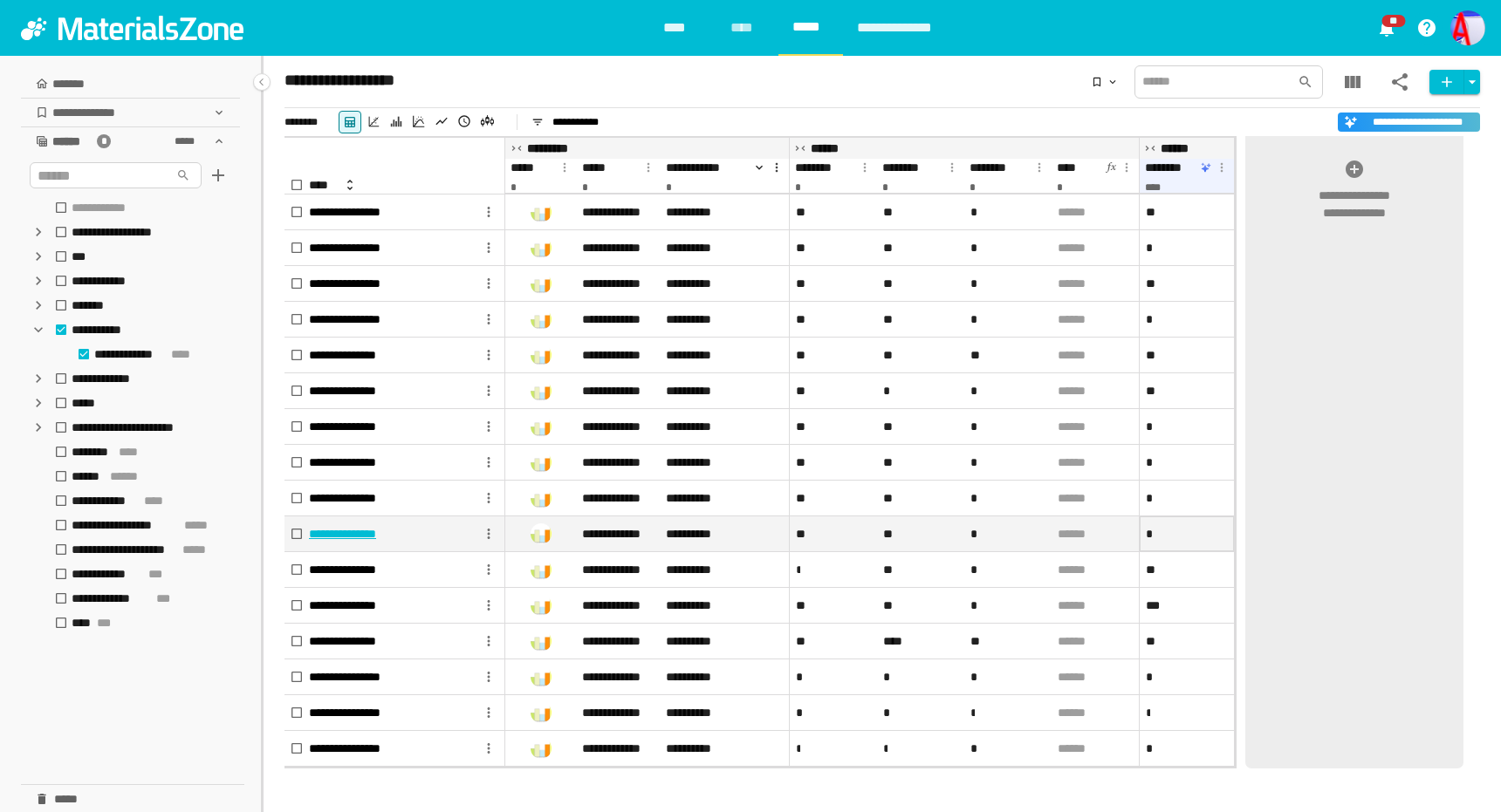 click on "•" at bounding box center (1187, 69) 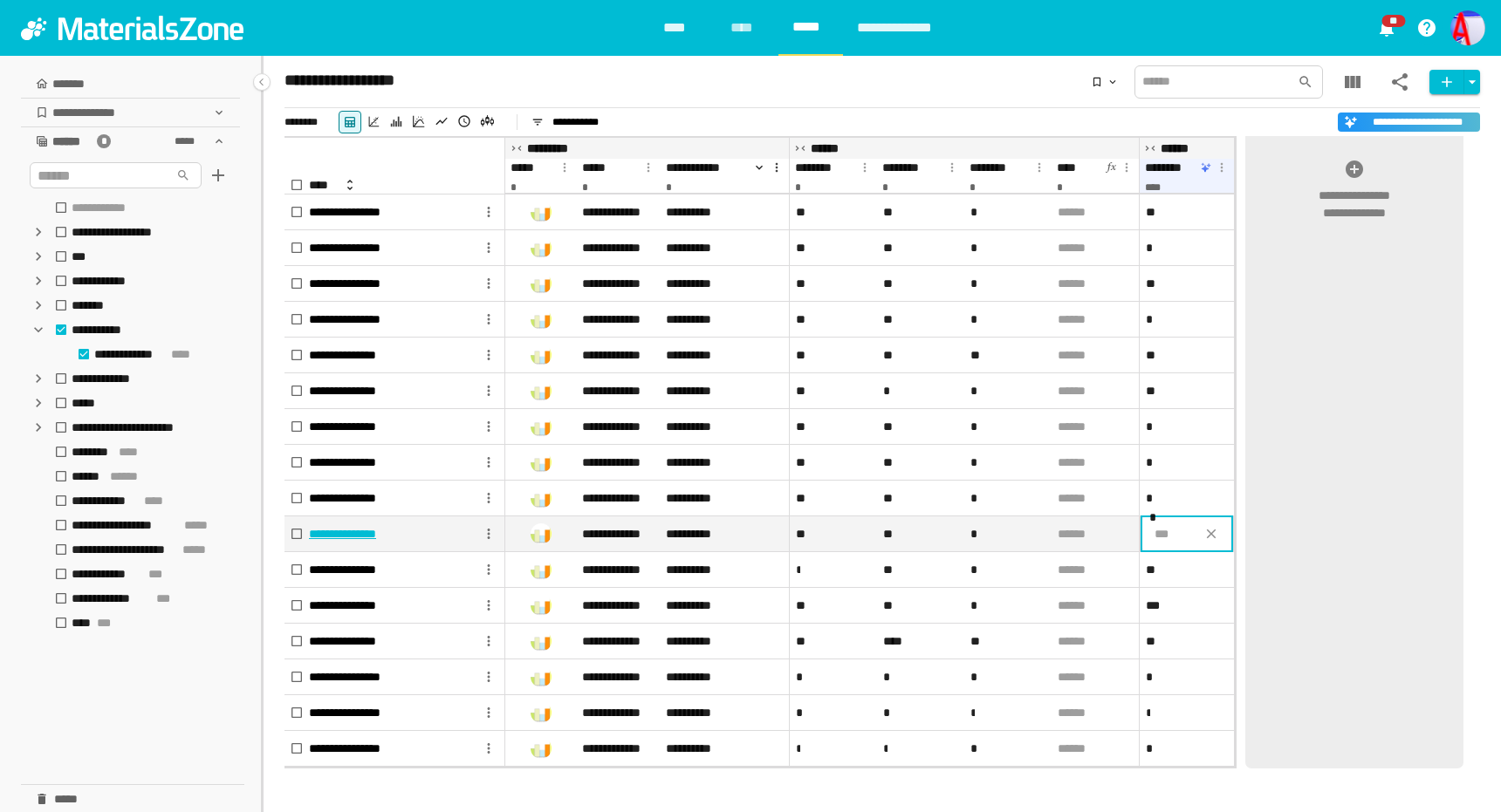 type 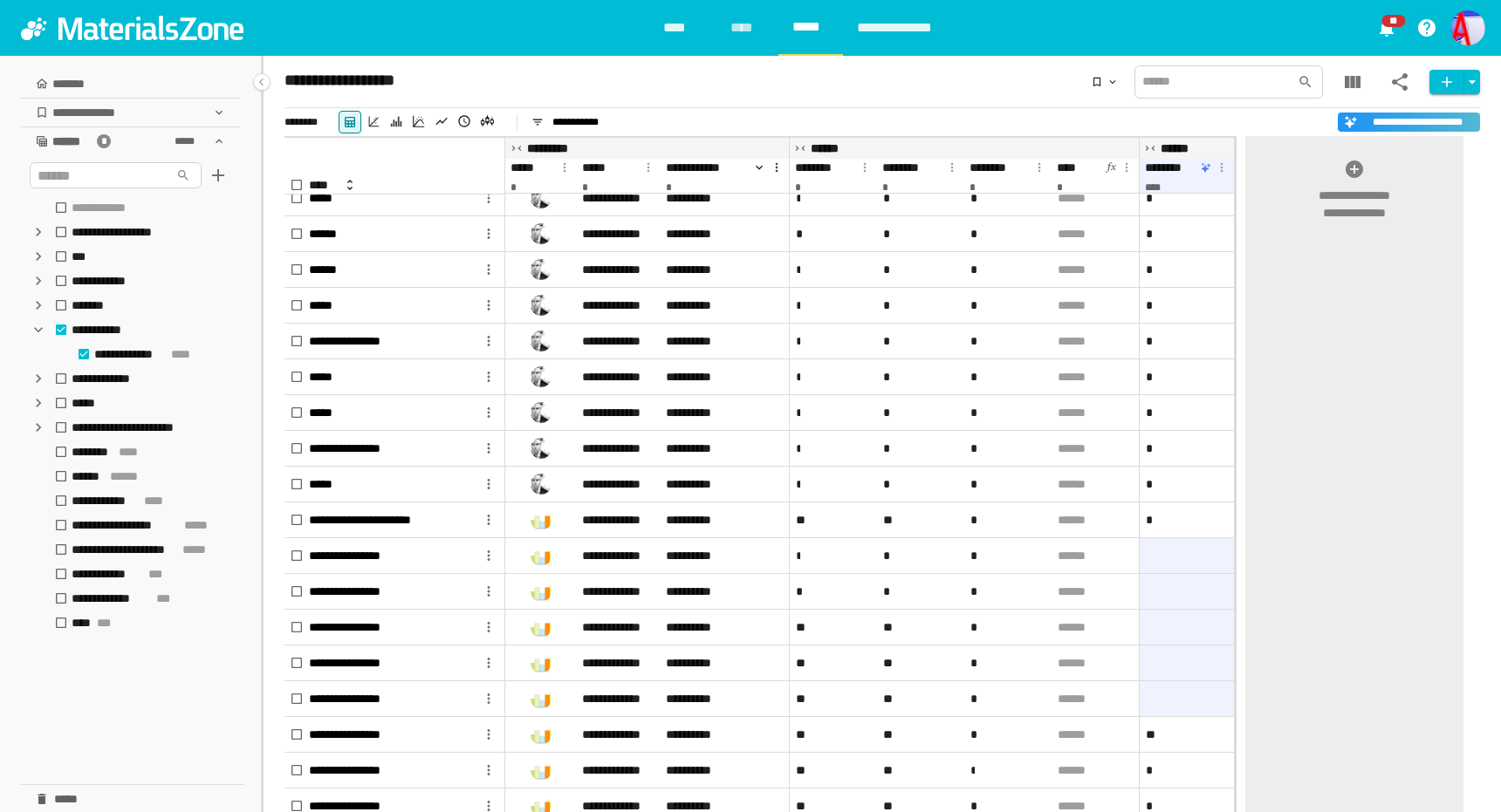 scroll, scrollTop: 165, scrollLeft: 0, axis: vertical 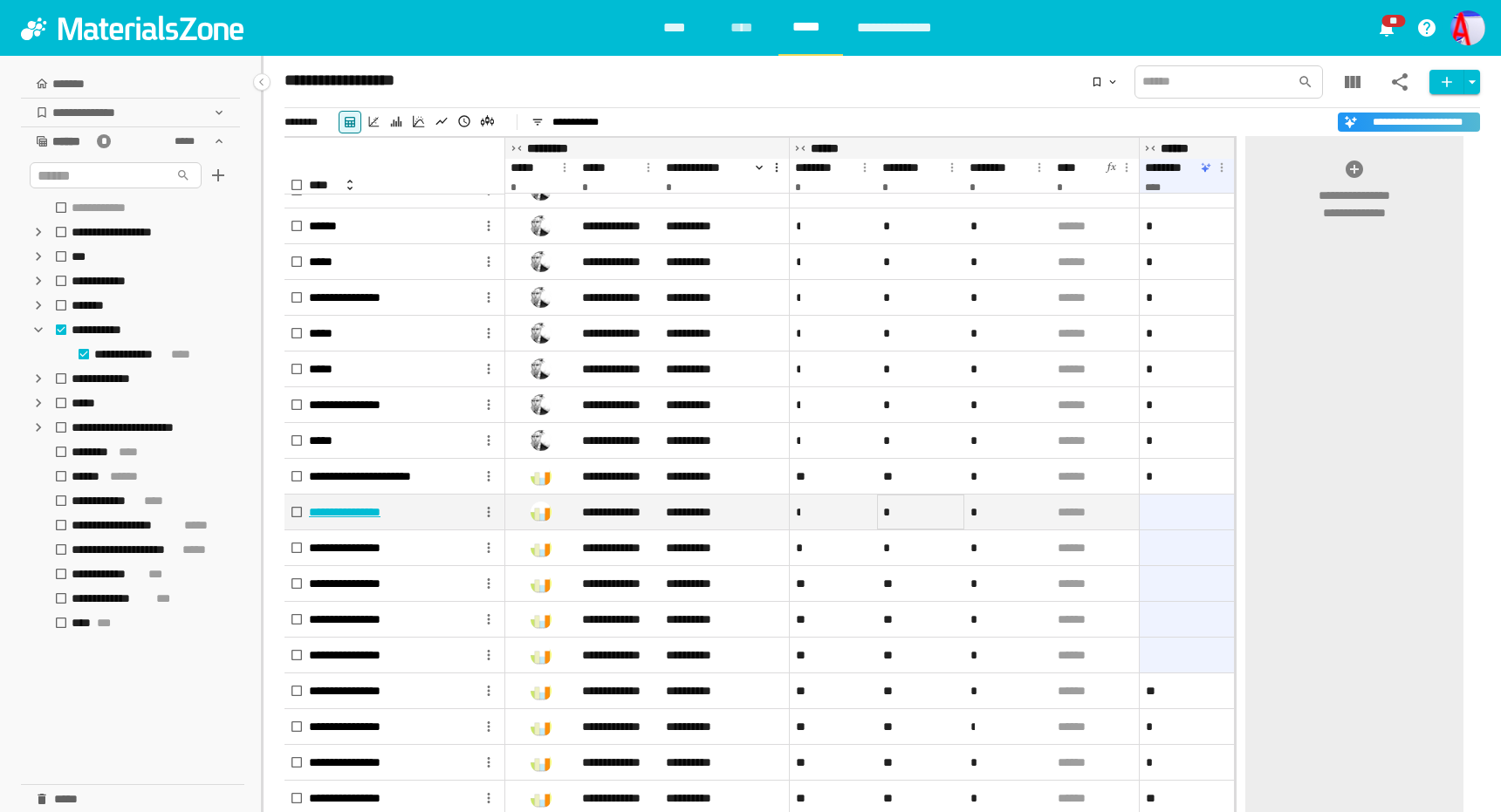 click on "•" at bounding box center [833, 47] 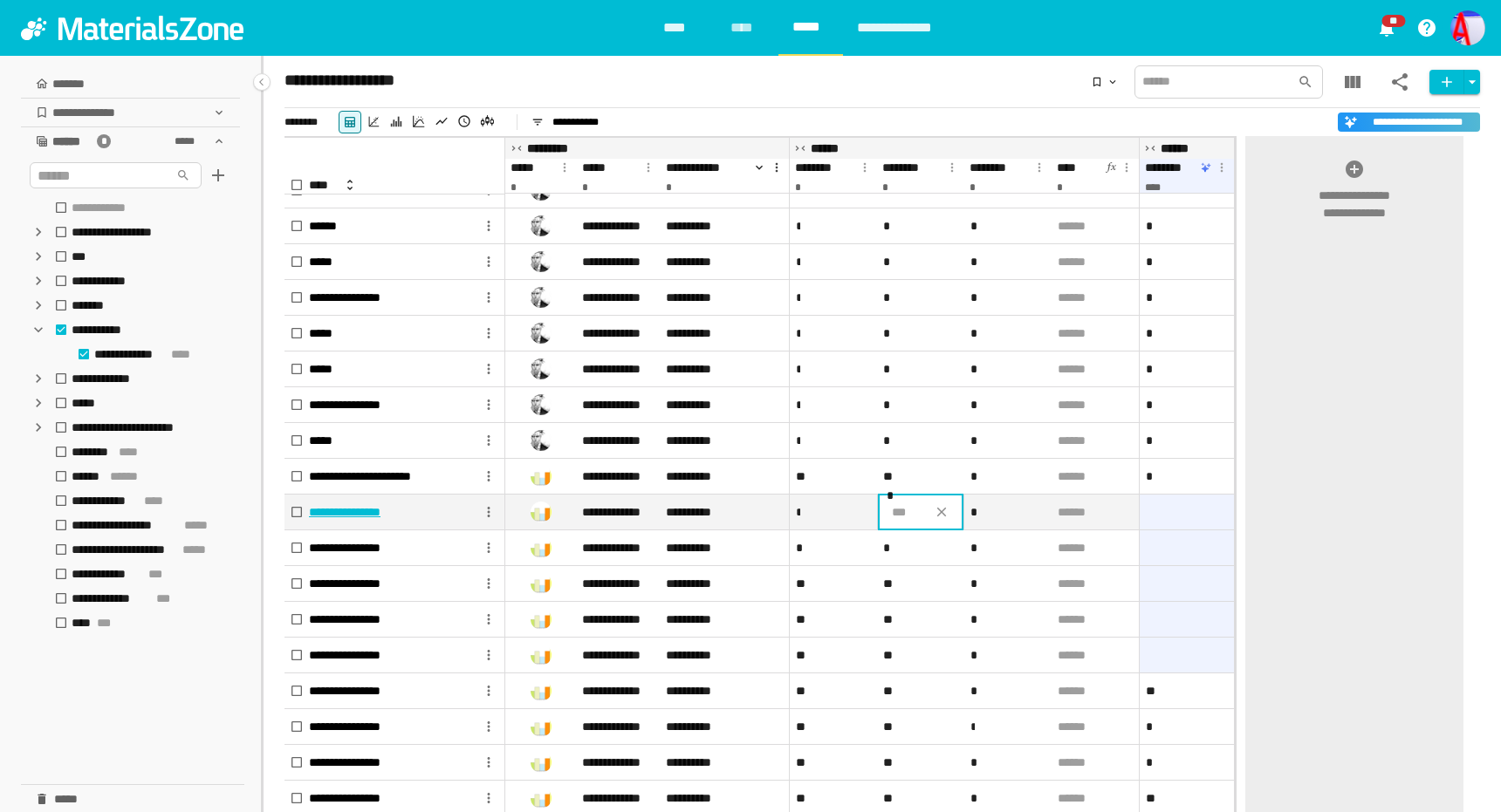 type on "•" 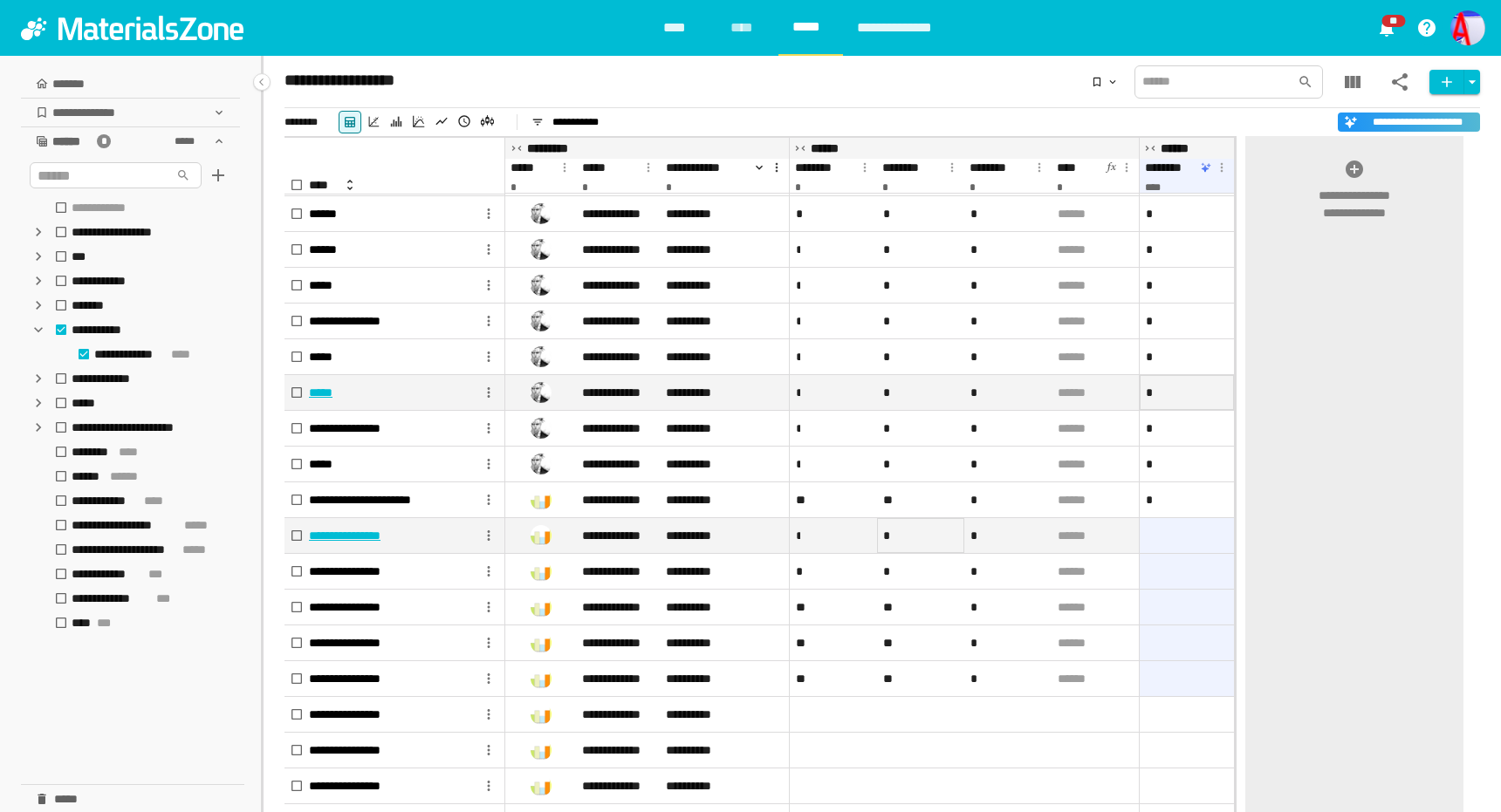 scroll, scrollTop: 145, scrollLeft: 0, axis: vertical 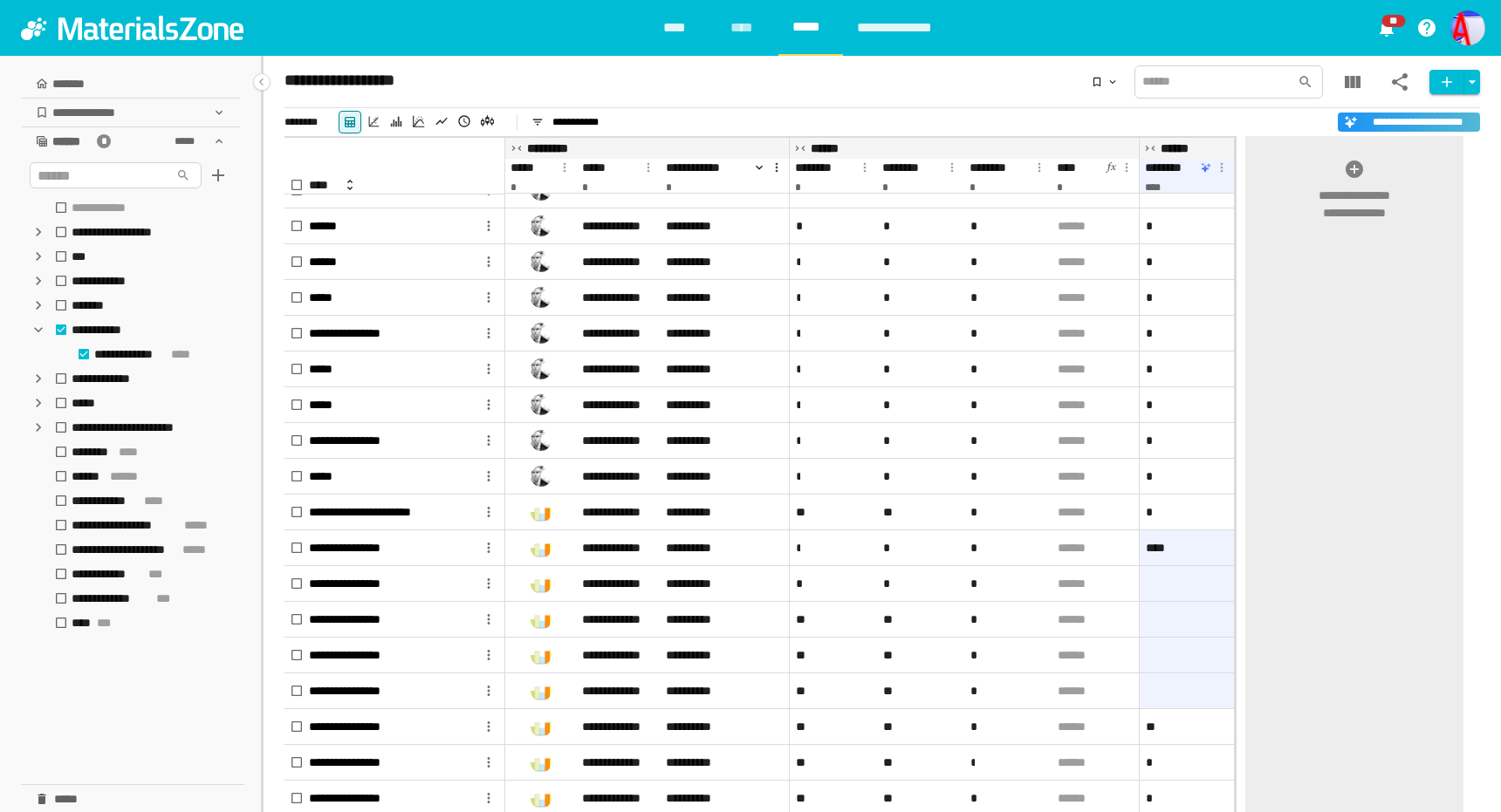 click on "**********" at bounding box center [882, 122] 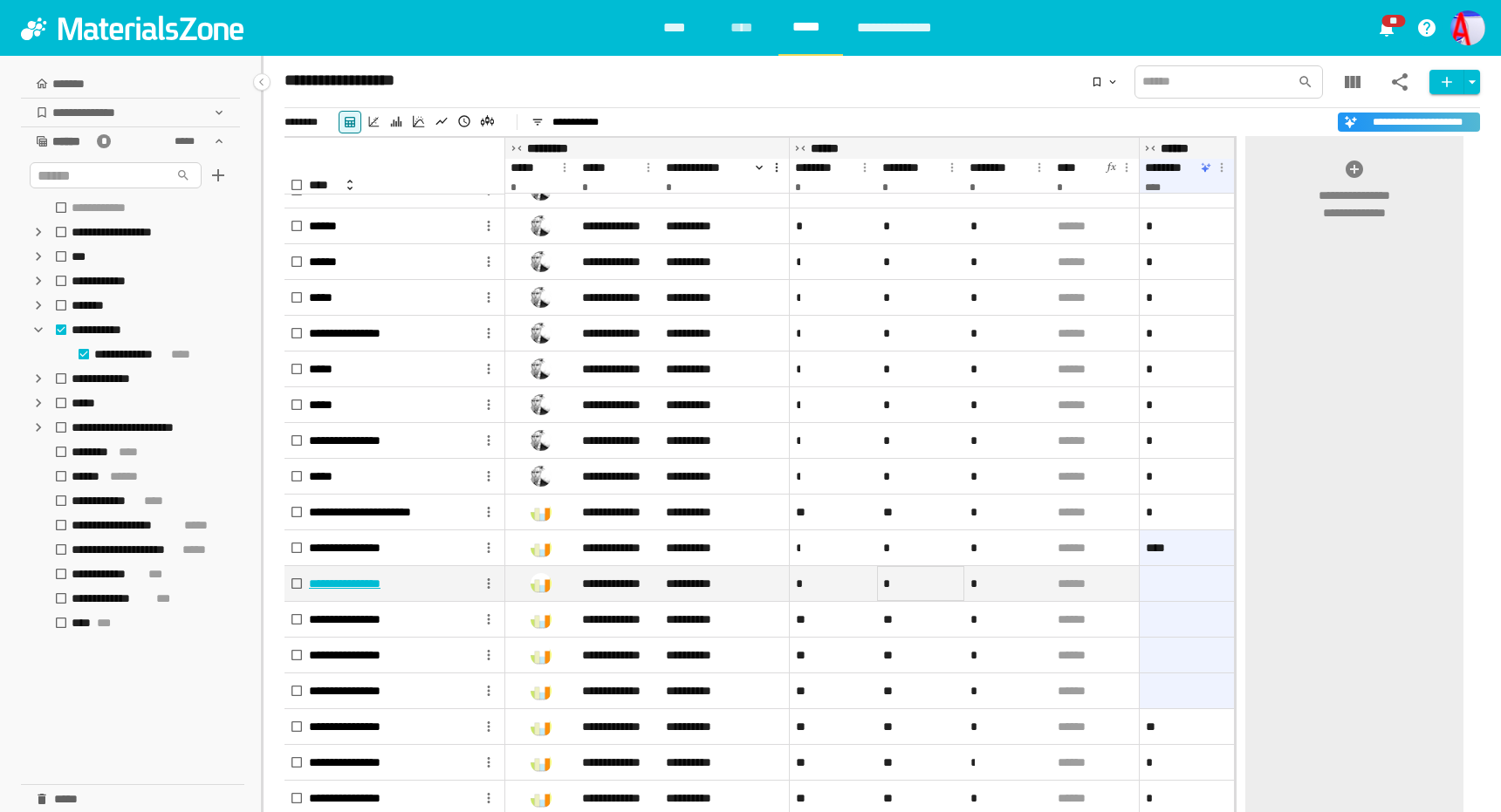 click on "*" at bounding box center (833, 83) 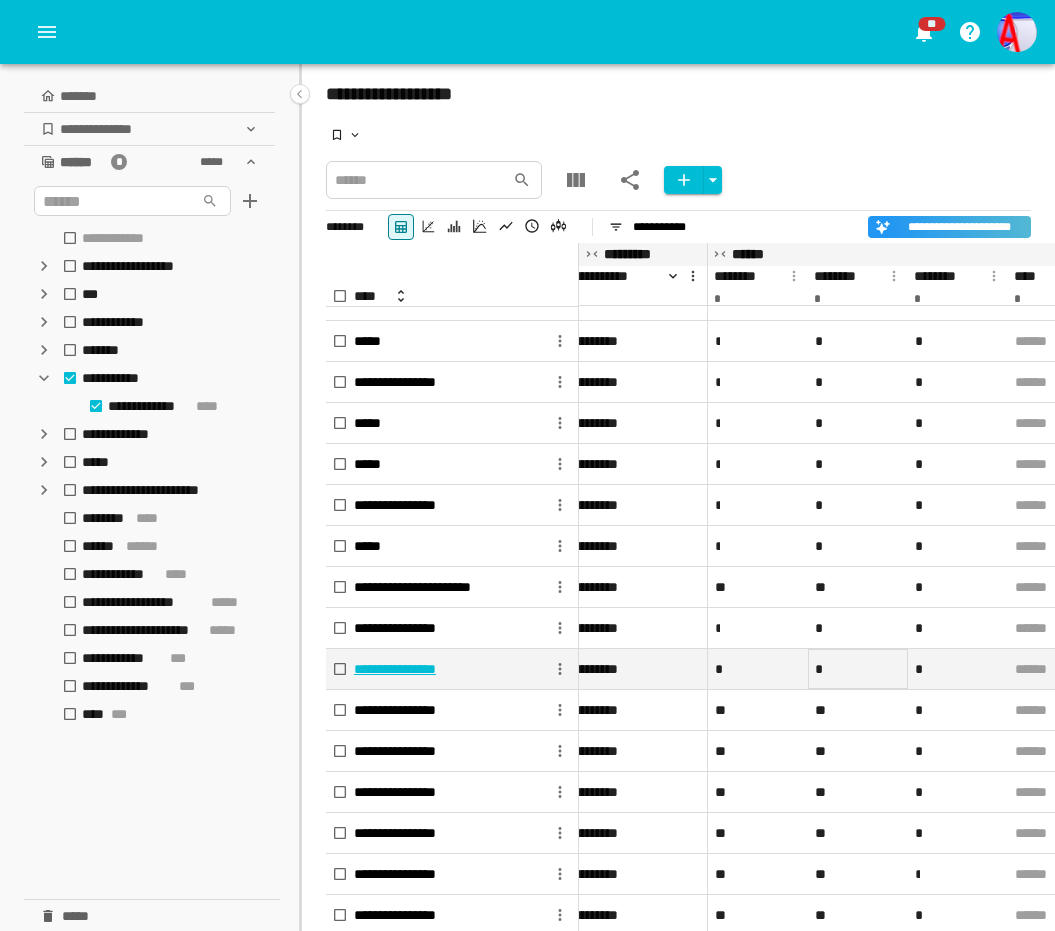 scroll, scrollTop: 235, scrollLeft: 196, axis: both 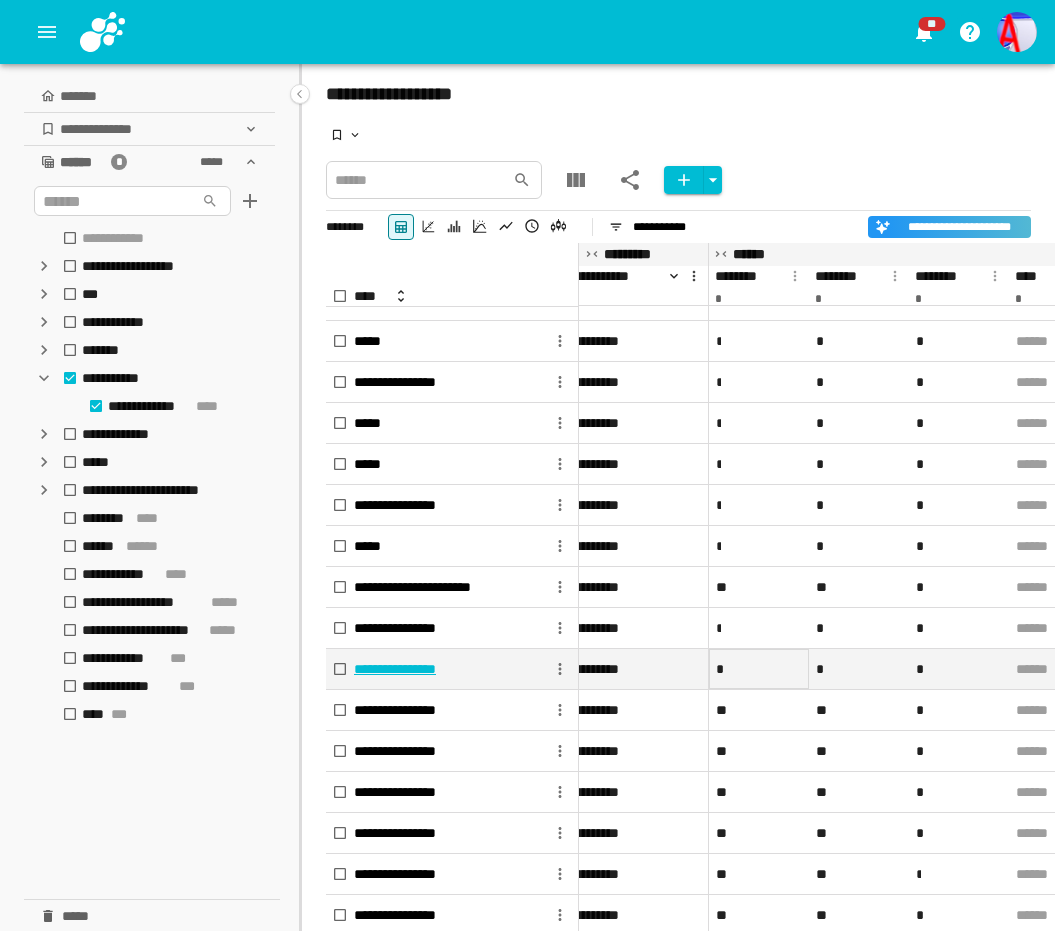 click on "*" at bounding box center (759, 95) 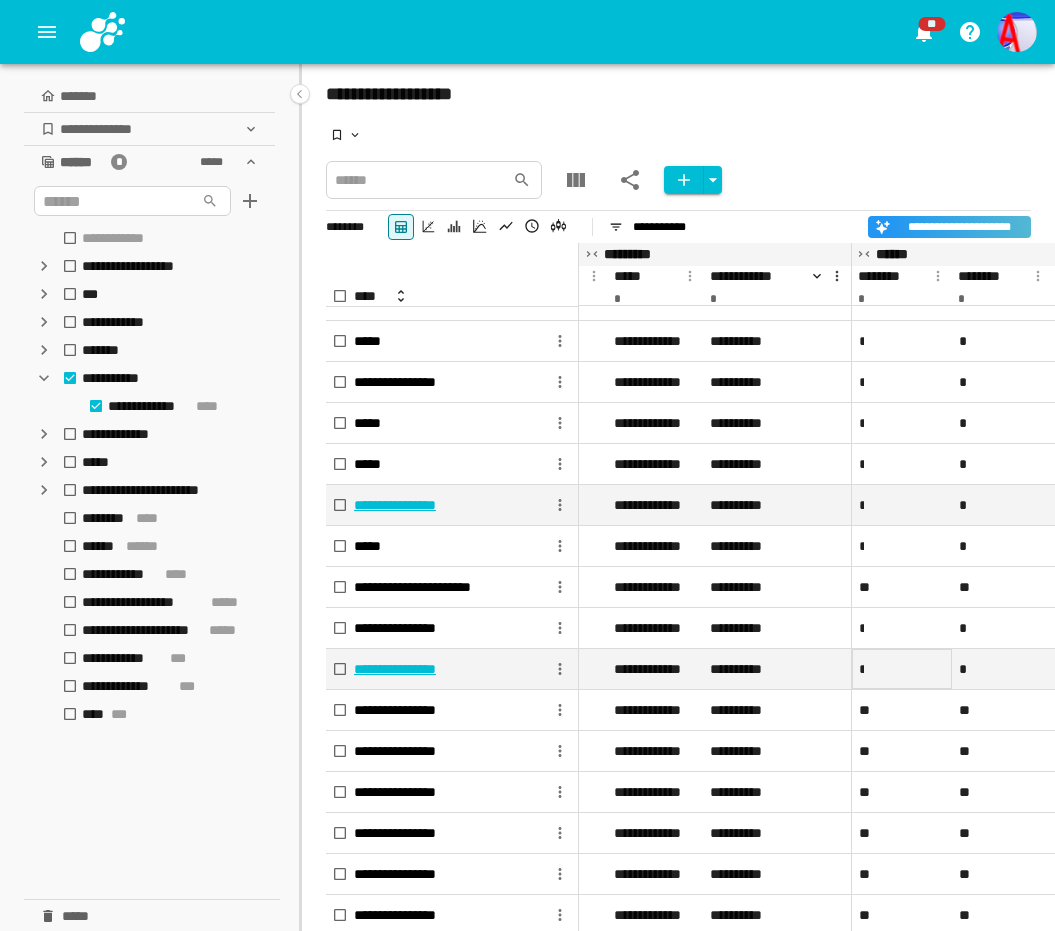 scroll, scrollTop: 235, scrollLeft: 0, axis: vertical 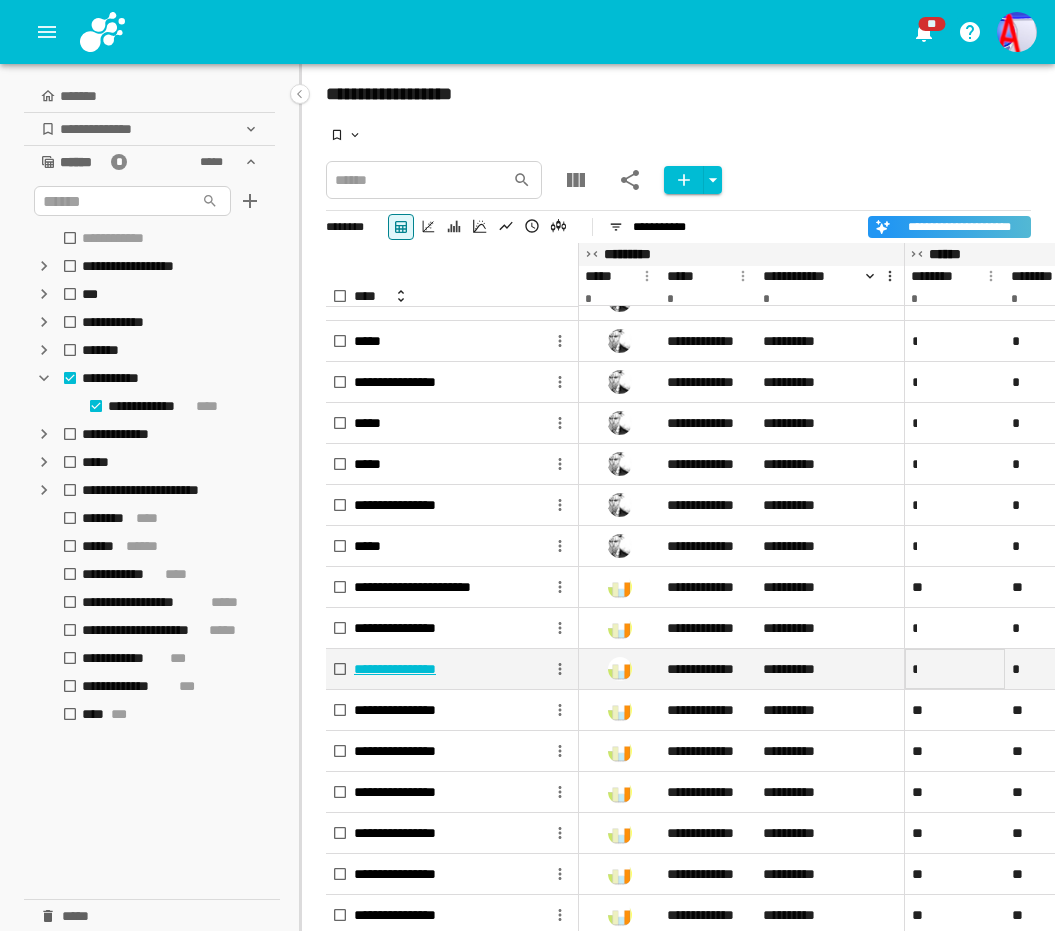 click on "**********" at bounding box center (678, 137) 